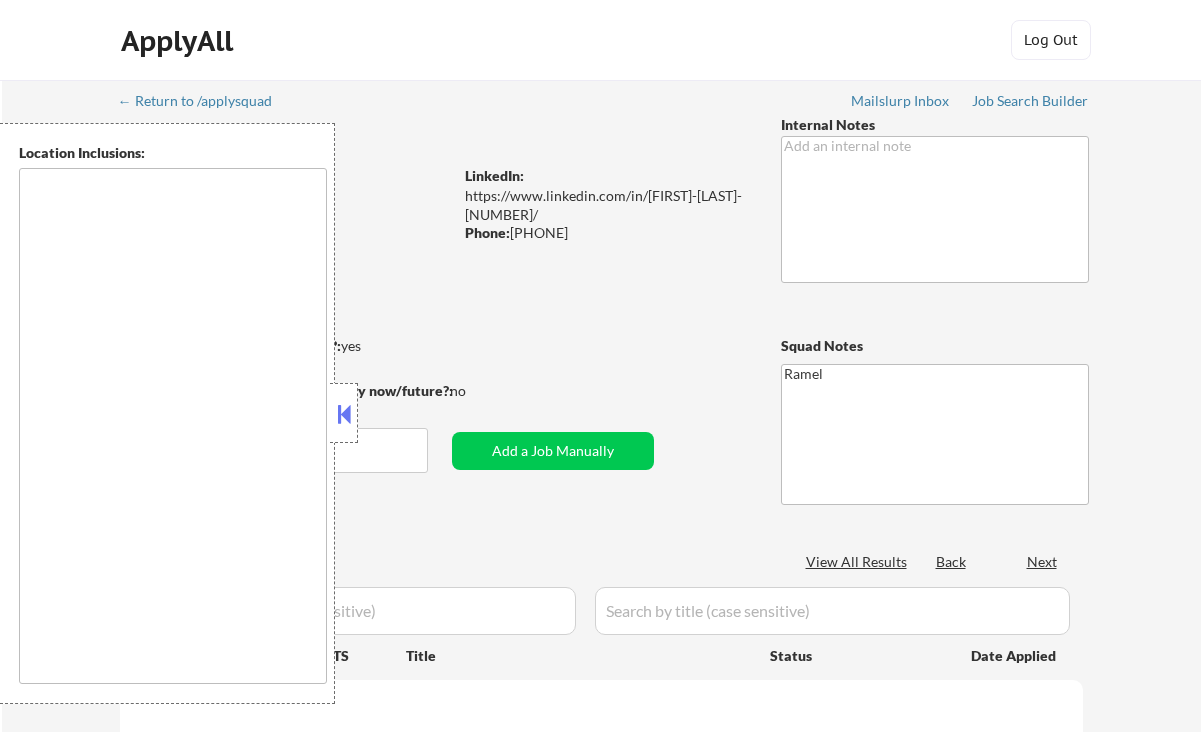 scroll, scrollTop: 0, scrollLeft: 0, axis: both 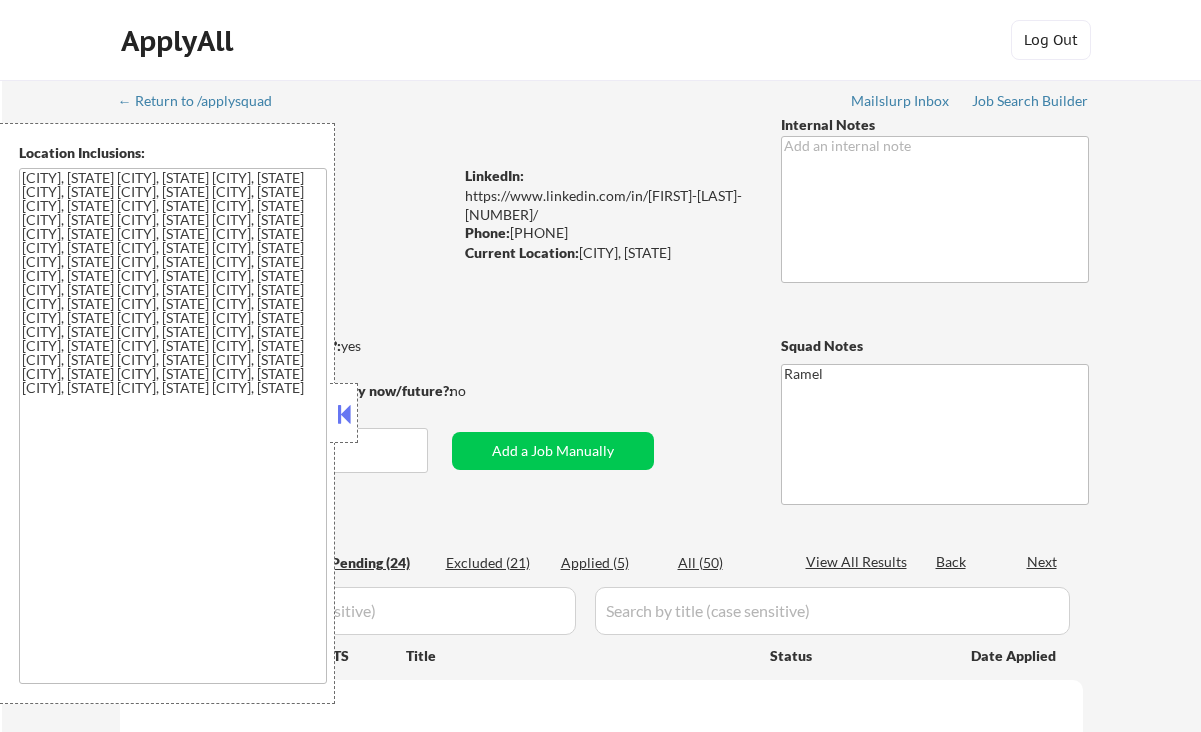 select on ""pending"" 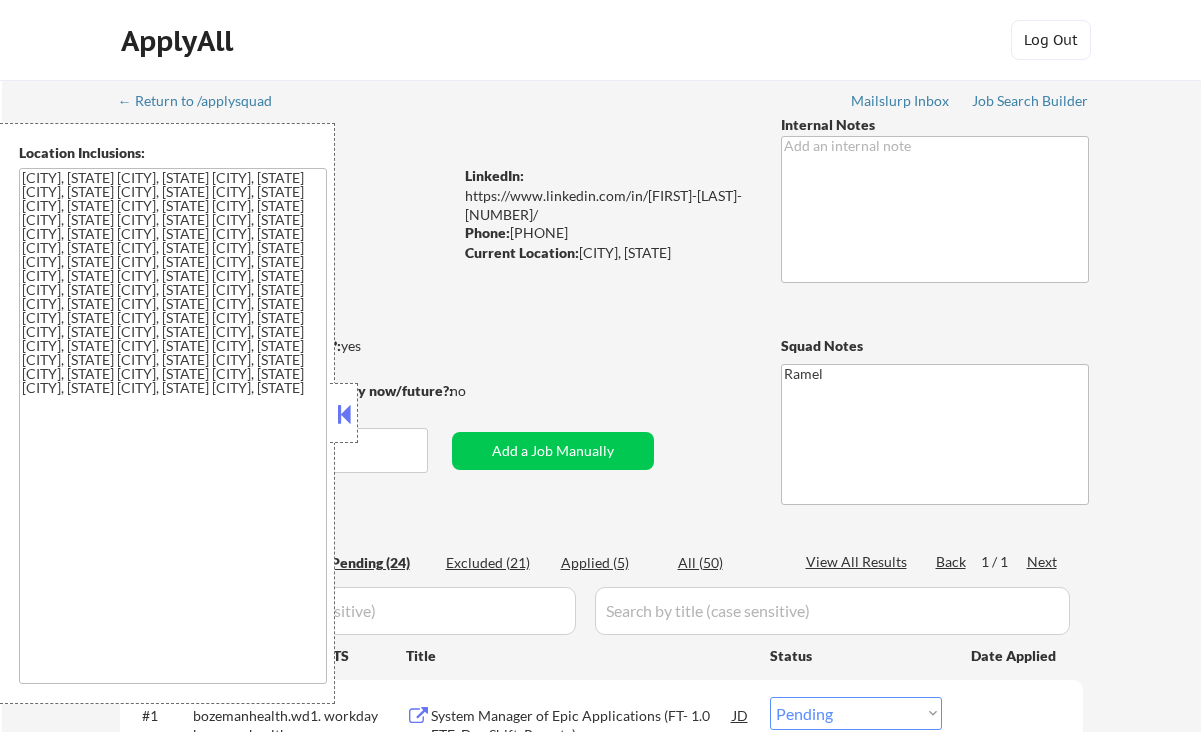 click at bounding box center (344, 413) 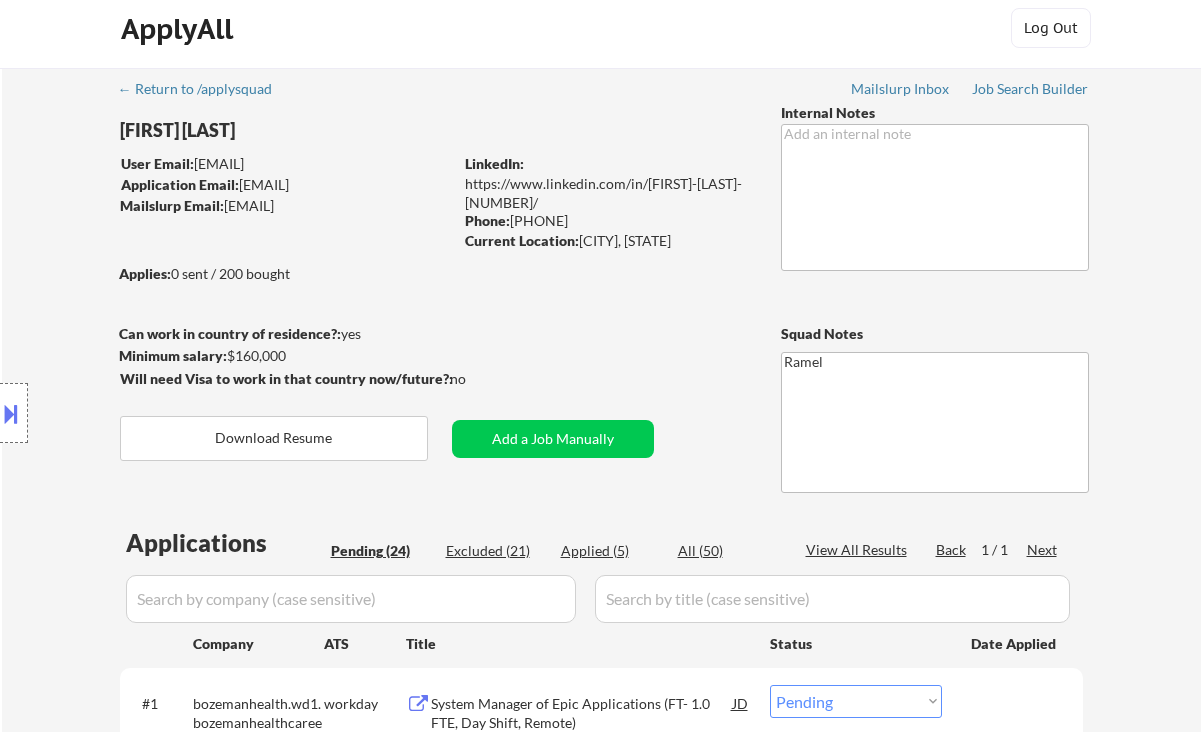 scroll, scrollTop: 266, scrollLeft: 0, axis: vertical 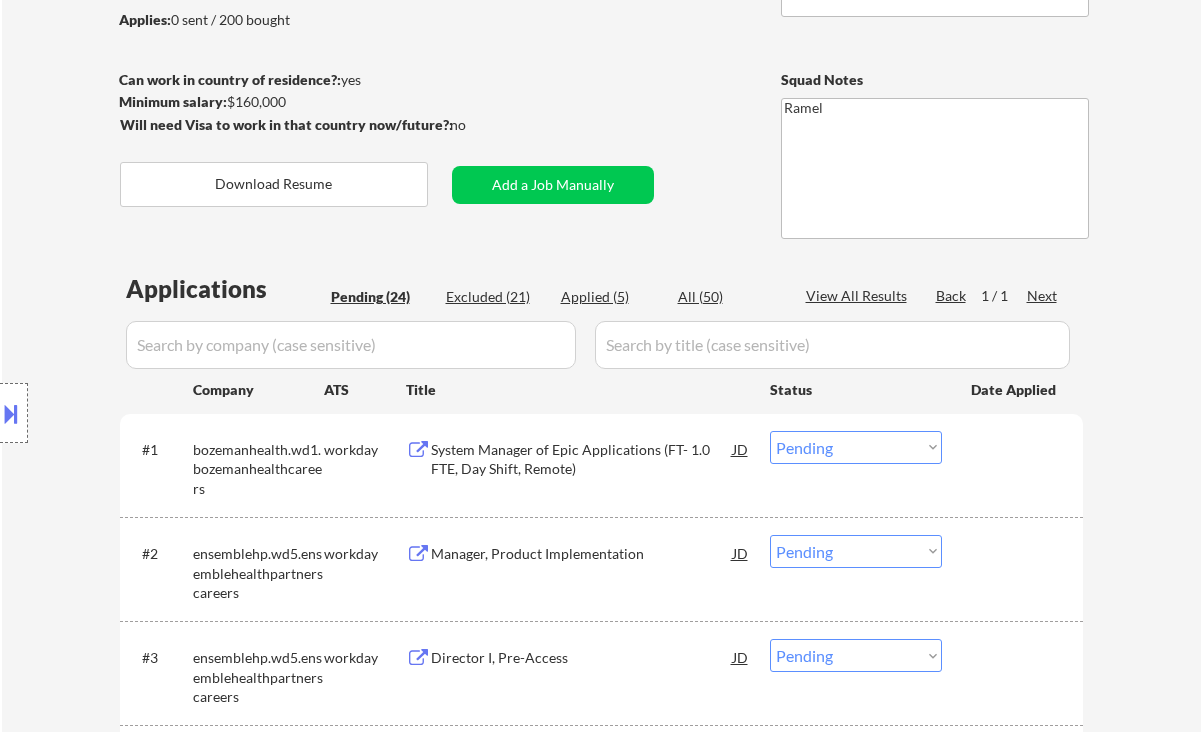 click on "System Manager of Epic Applications (FT- 1.0 FTE, Day Shift, Remote)" at bounding box center [582, 459] 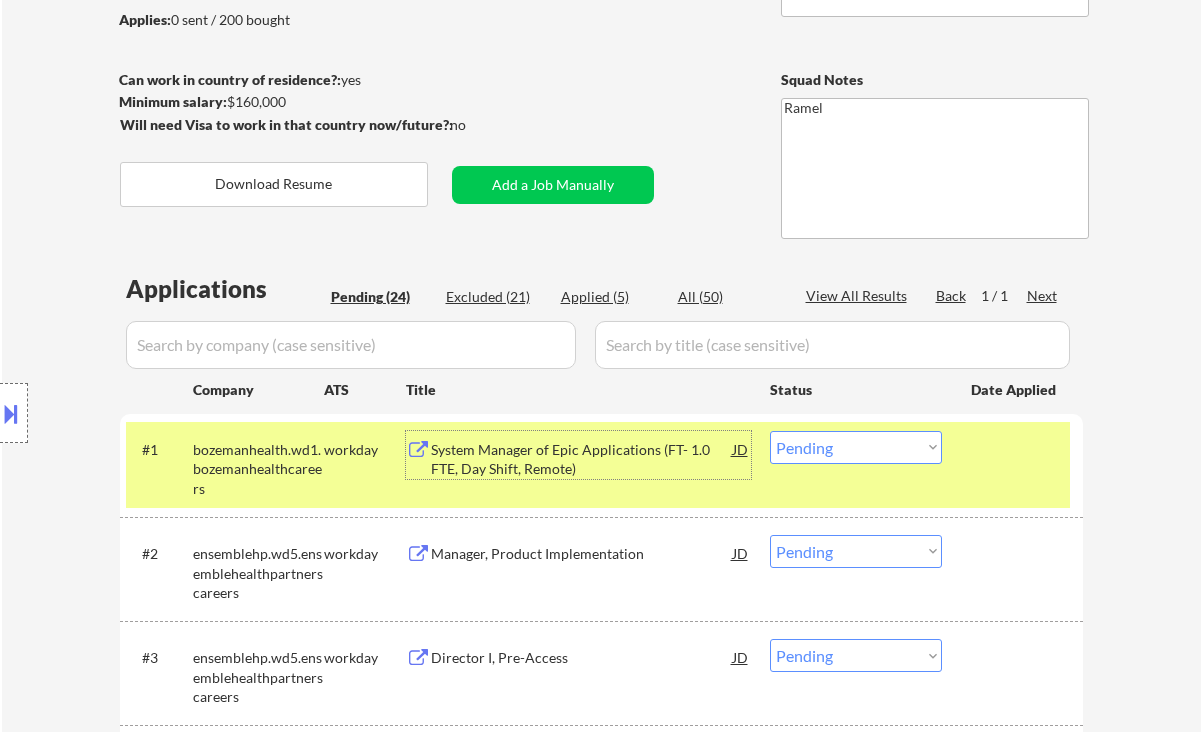 click on "Manager, Product Implementation" at bounding box center [582, 554] 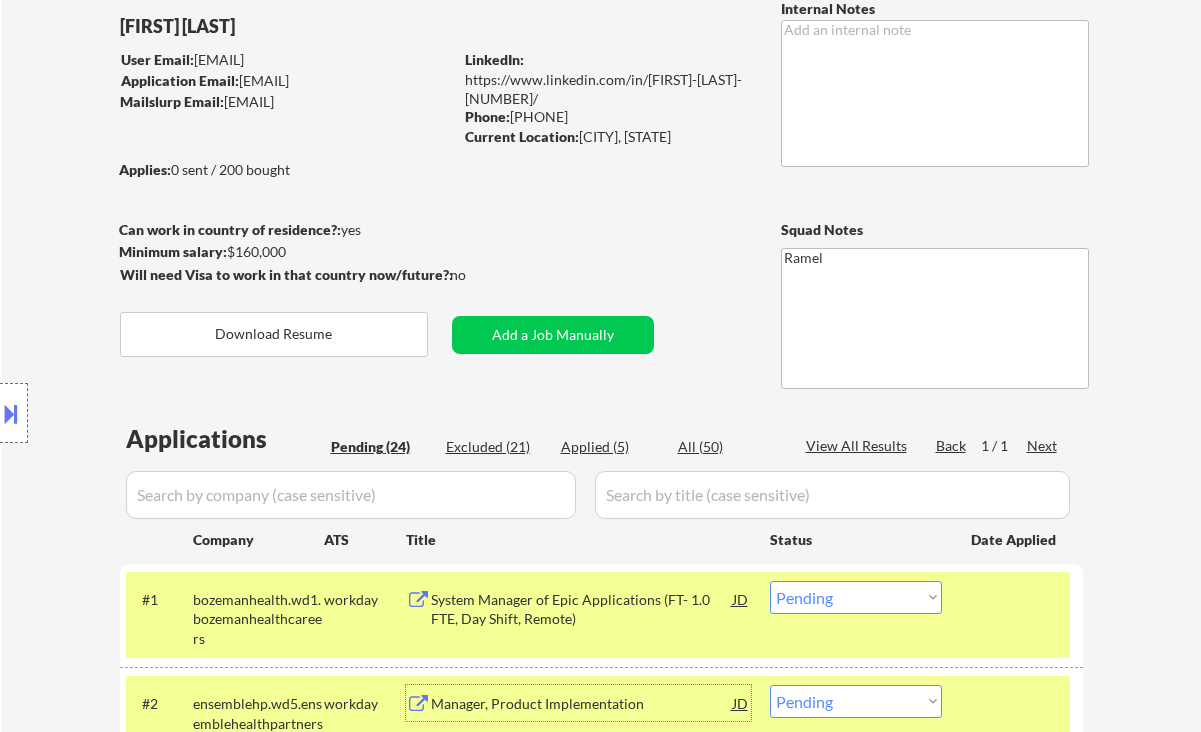 scroll, scrollTop: 0, scrollLeft: 0, axis: both 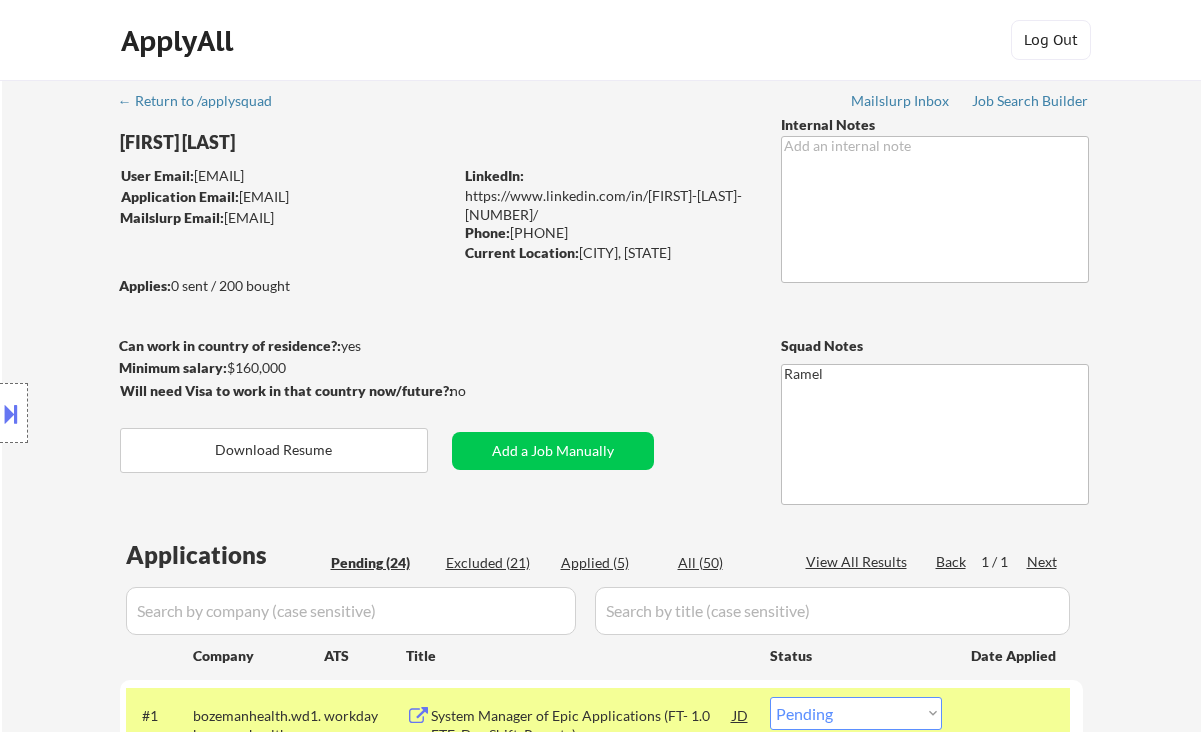 drag, startPoint x: 603, startPoint y: 232, endPoint x: 515, endPoint y: 233, distance: 88.005684 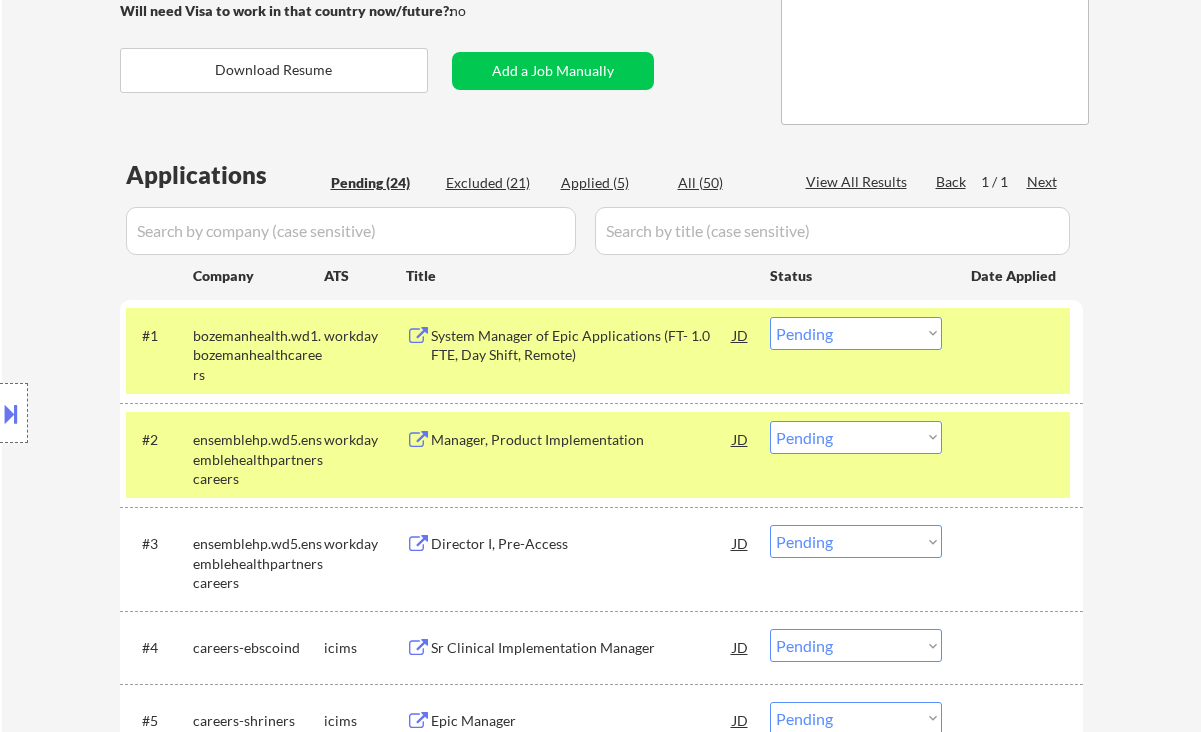 scroll, scrollTop: 533, scrollLeft: 0, axis: vertical 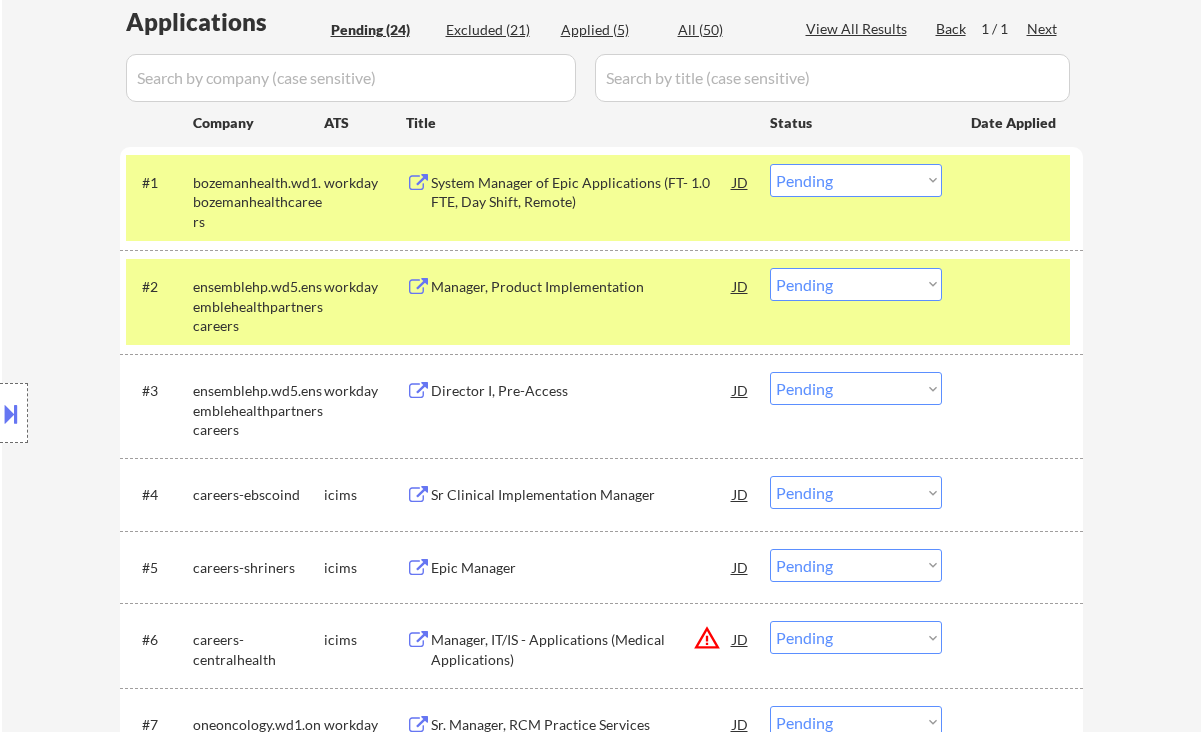click on "Director I, Pre-Access" at bounding box center [582, 391] 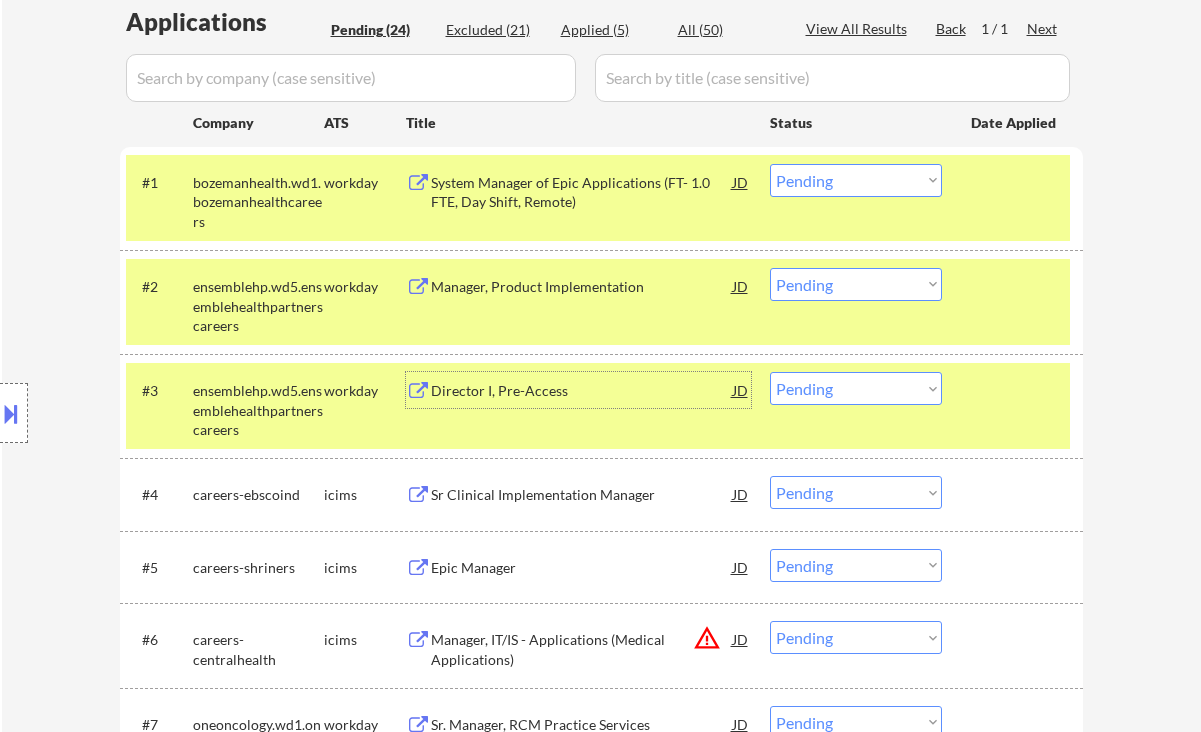 drag, startPoint x: 884, startPoint y: 390, endPoint x: 908, endPoint y: 403, distance: 27.294687 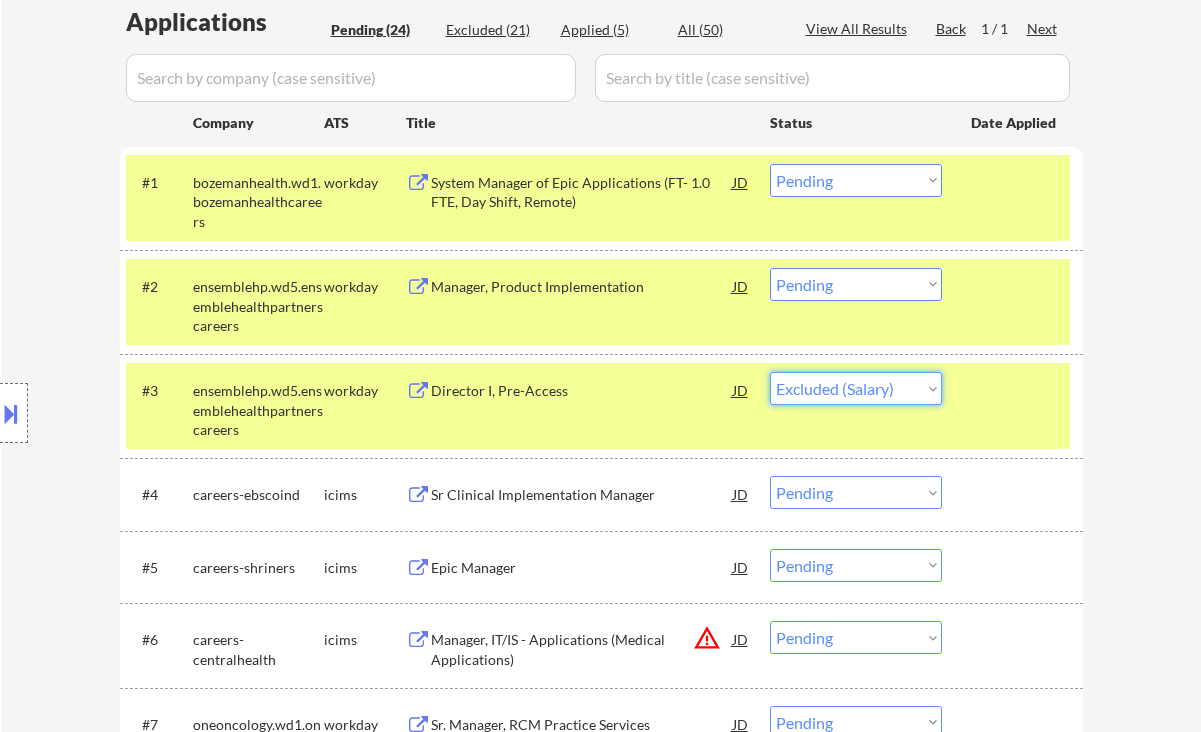 click on "Choose an option... Pending Applied Excluded (Questions) Excluded (Expired) Excluded (Location) Excluded (Bad Match) Excluded (Blocklist) Excluded (Salary) Excluded (Other)" at bounding box center [856, 388] 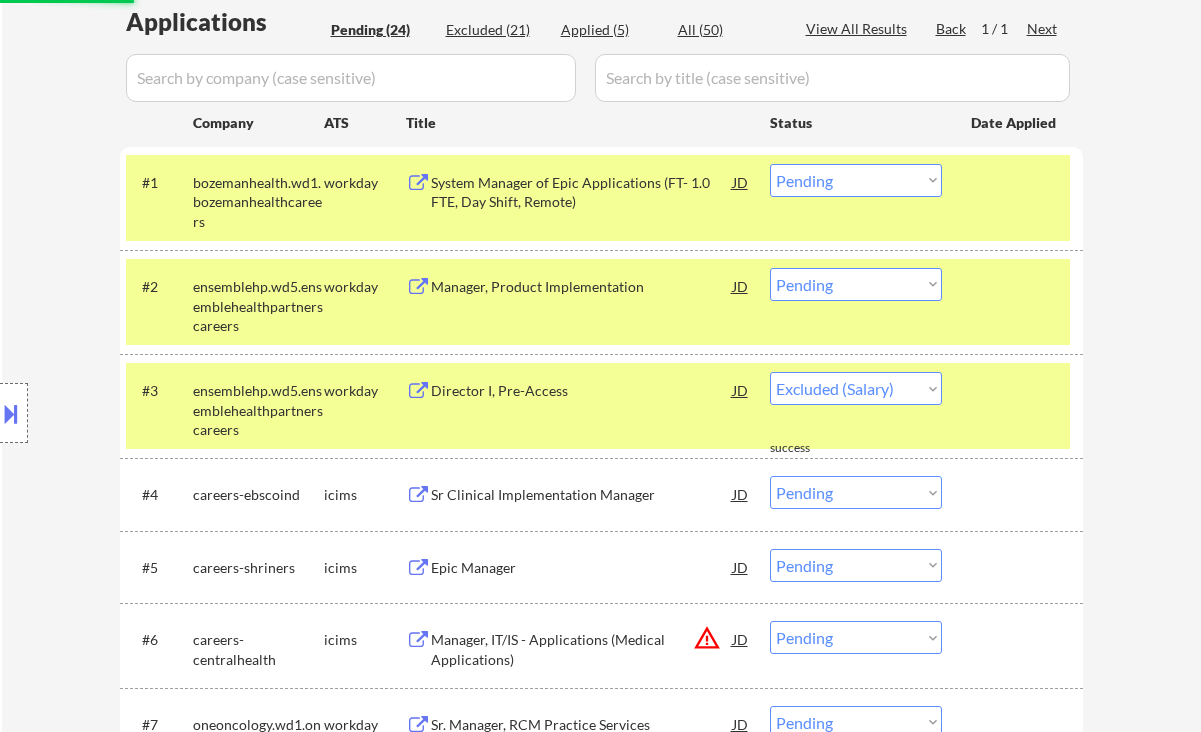 select on ""pending"" 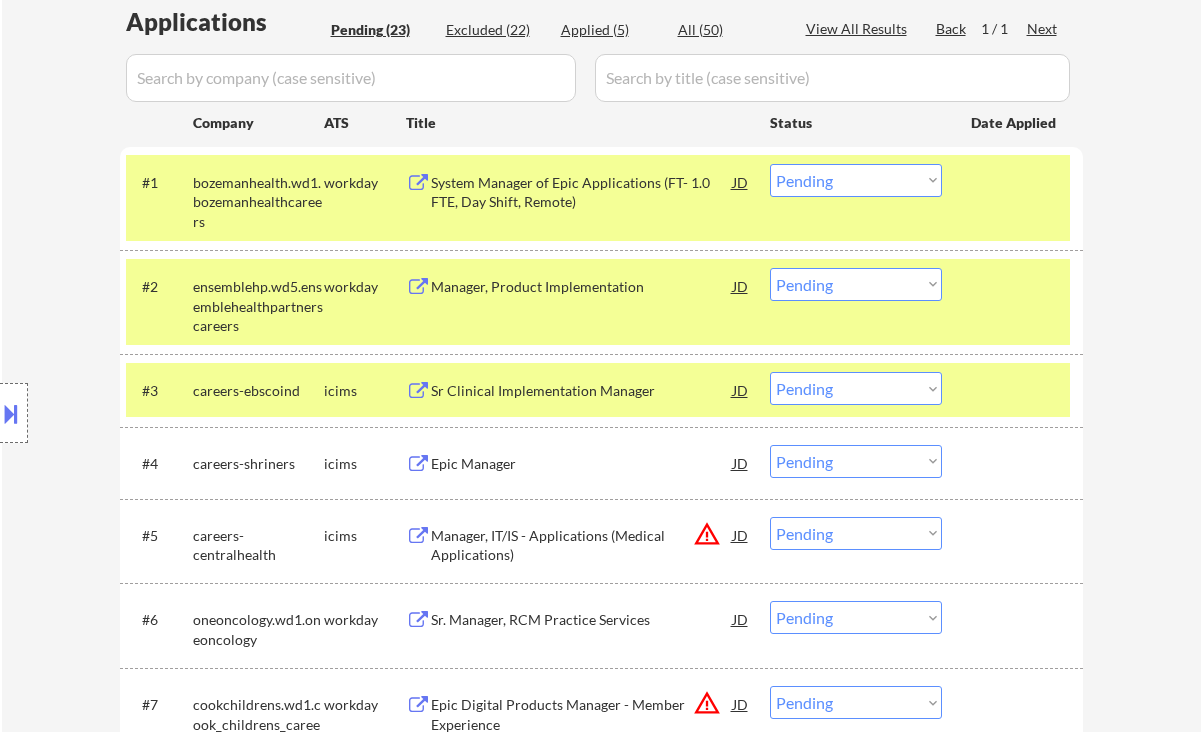 scroll, scrollTop: 666, scrollLeft: 0, axis: vertical 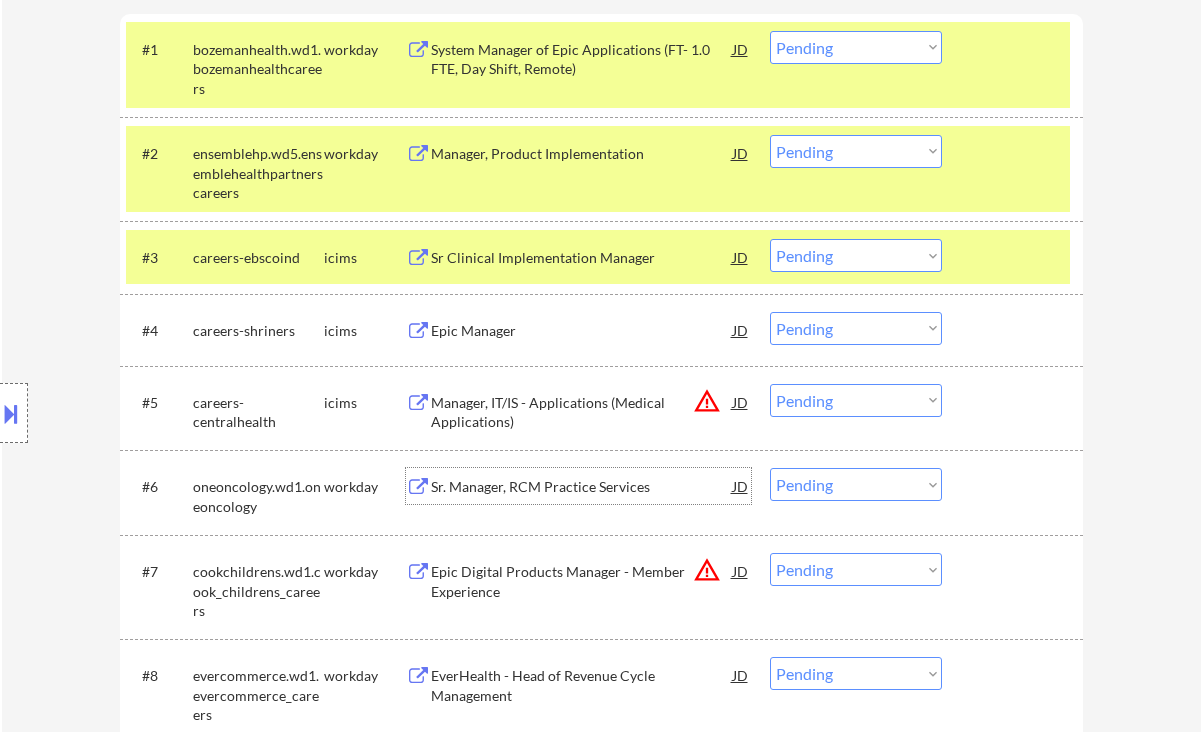 click on "Sr. Manager, RCM Practice Services" at bounding box center (582, 487) 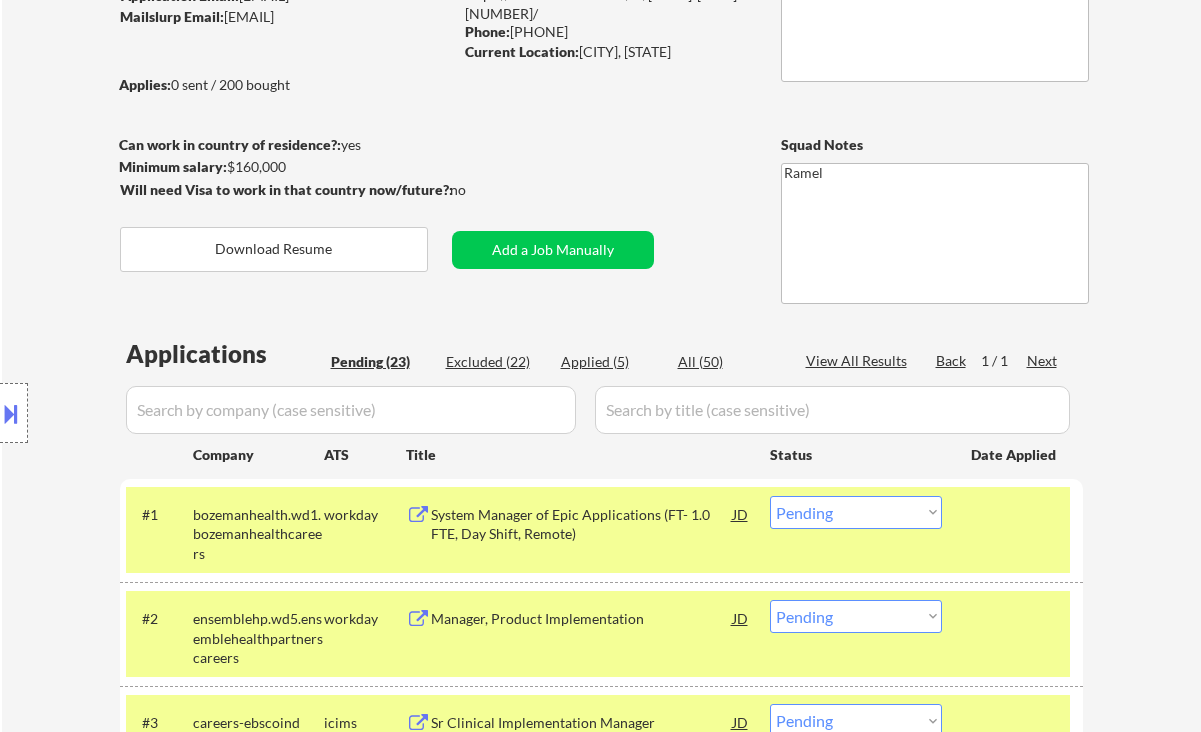 scroll, scrollTop: 133, scrollLeft: 0, axis: vertical 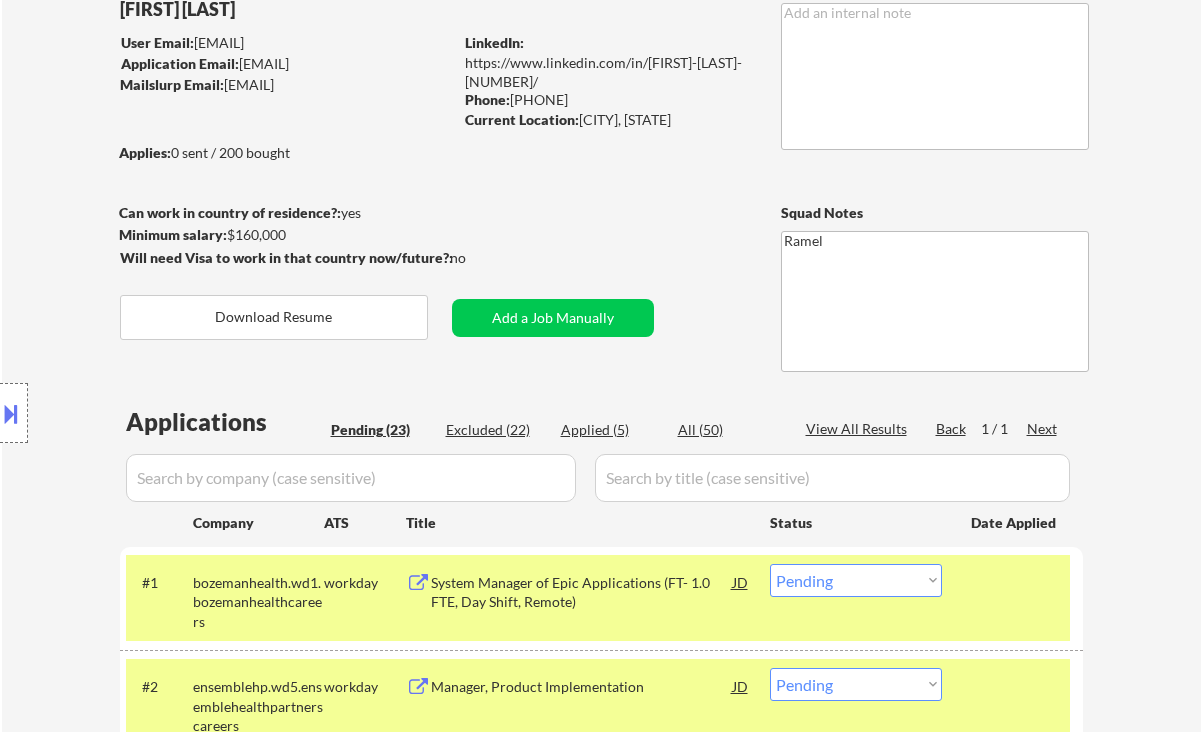 drag, startPoint x: 601, startPoint y: 97, endPoint x: 514, endPoint y: 95, distance: 87.02299 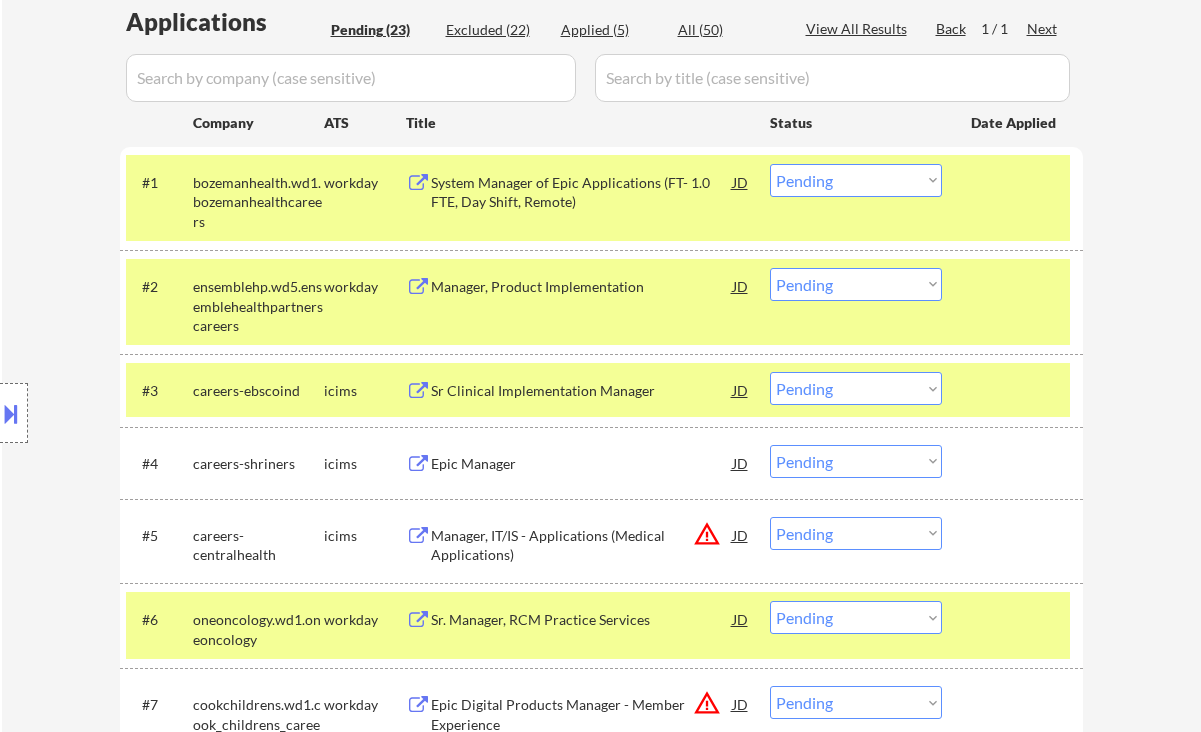 scroll, scrollTop: 666, scrollLeft: 0, axis: vertical 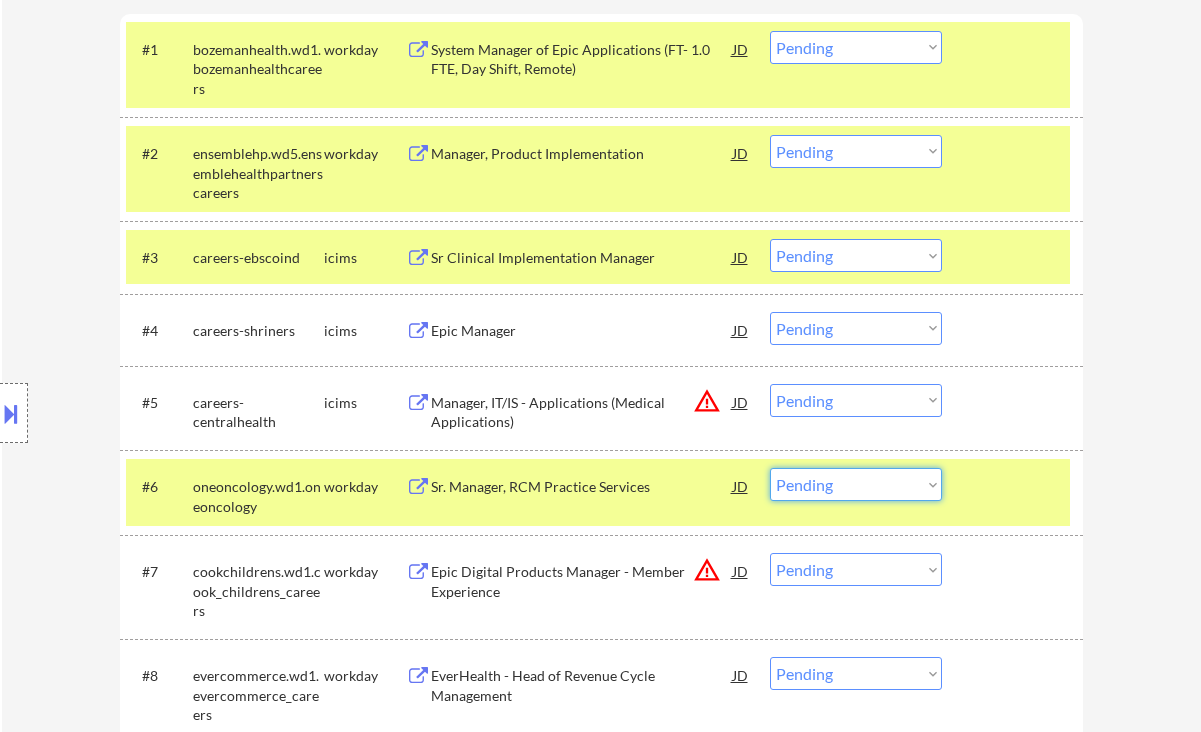 click on "Choose an option... Pending Applied Excluded (Questions) Excluded (Expired) Excluded (Location) Excluded (Bad Match) Excluded (Blocklist) Excluded (Salary) Excluded (Other)" at bounding box center (856, 484) 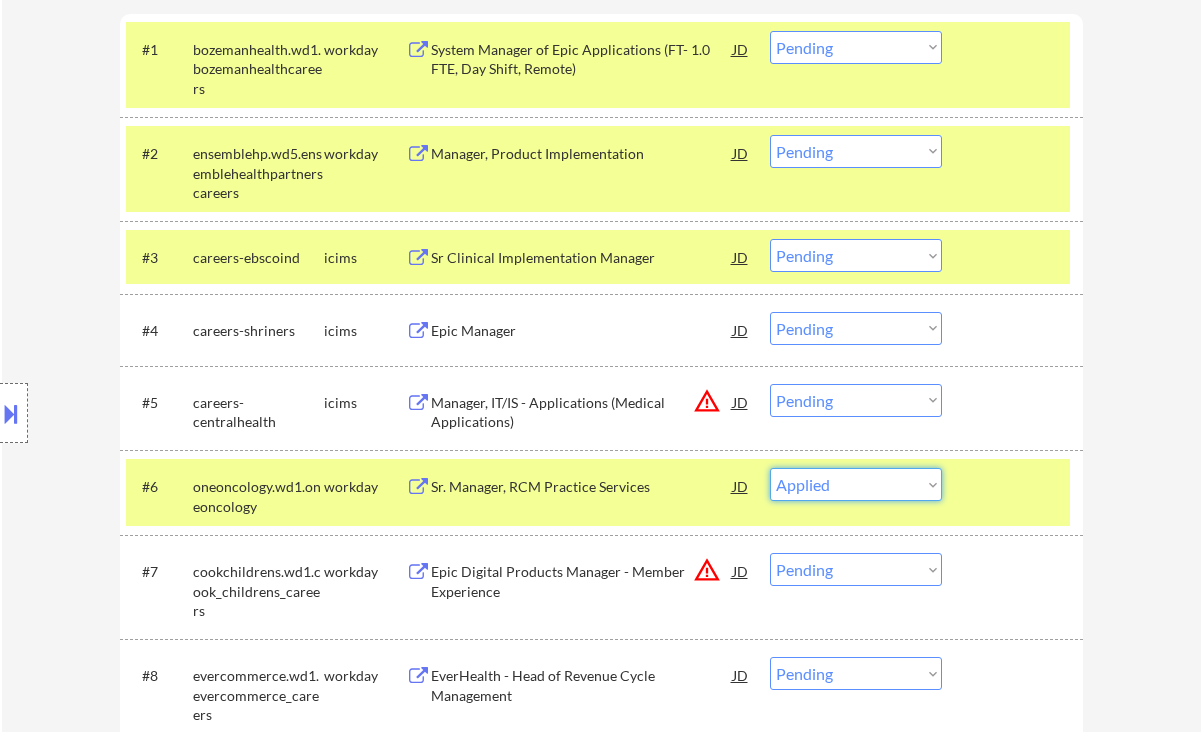 click on "Choose an option... Pending Applied Excluded (Questions) Excluded (Expired) Excluded (Location) Excluded (Bad Match) Excluded (Blocklist) Excluded (Salary) Excluded (Other)" at bounding box center [856, 484] 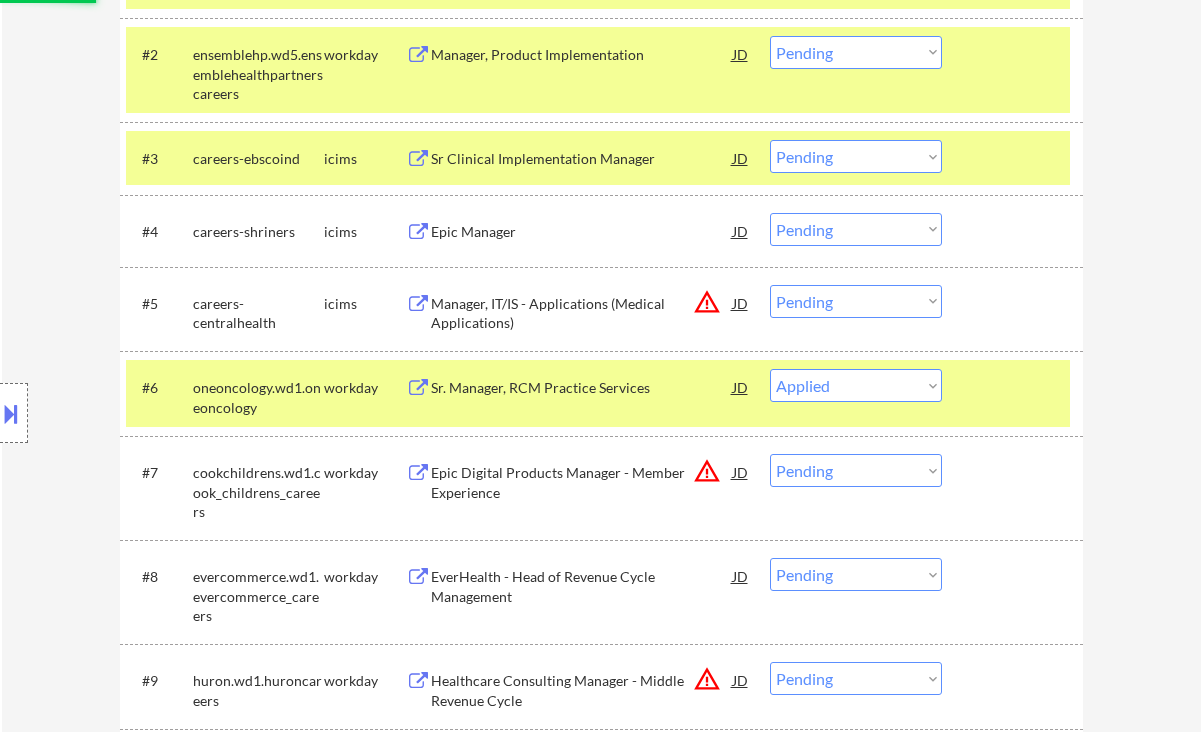 scroll, scrollTop: 800, scrollLeft: 0, axis: vertical 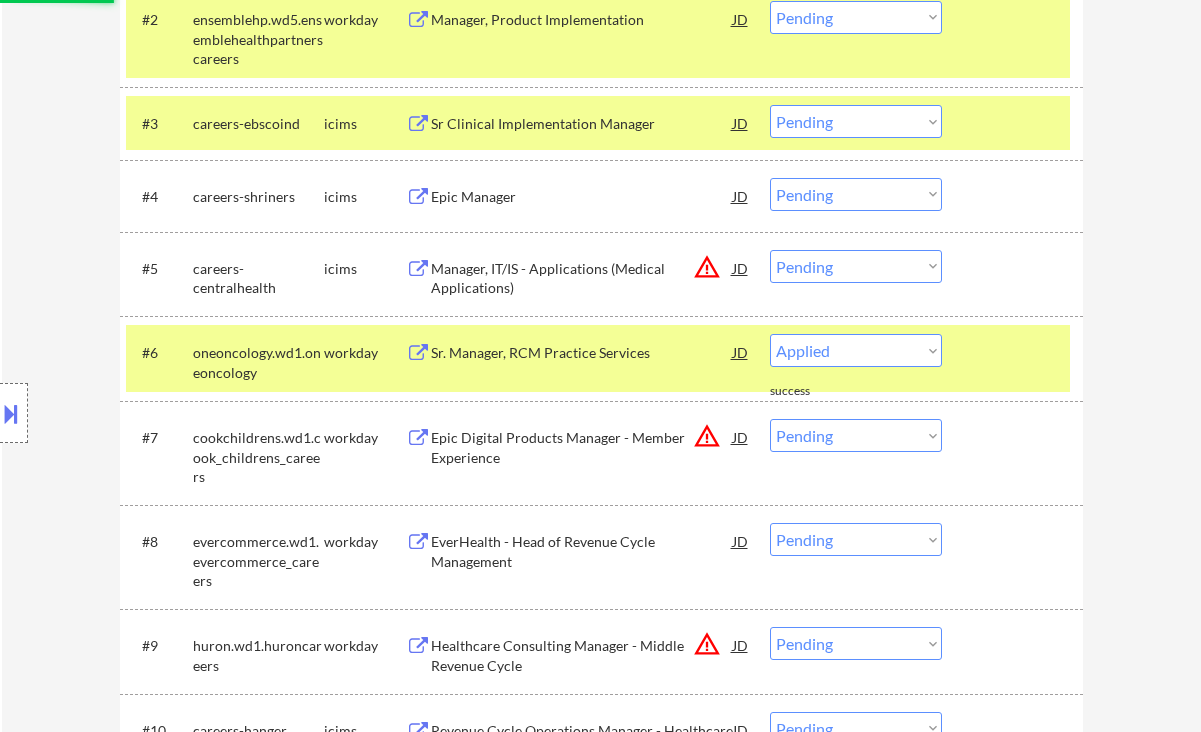 select on ""pending"" 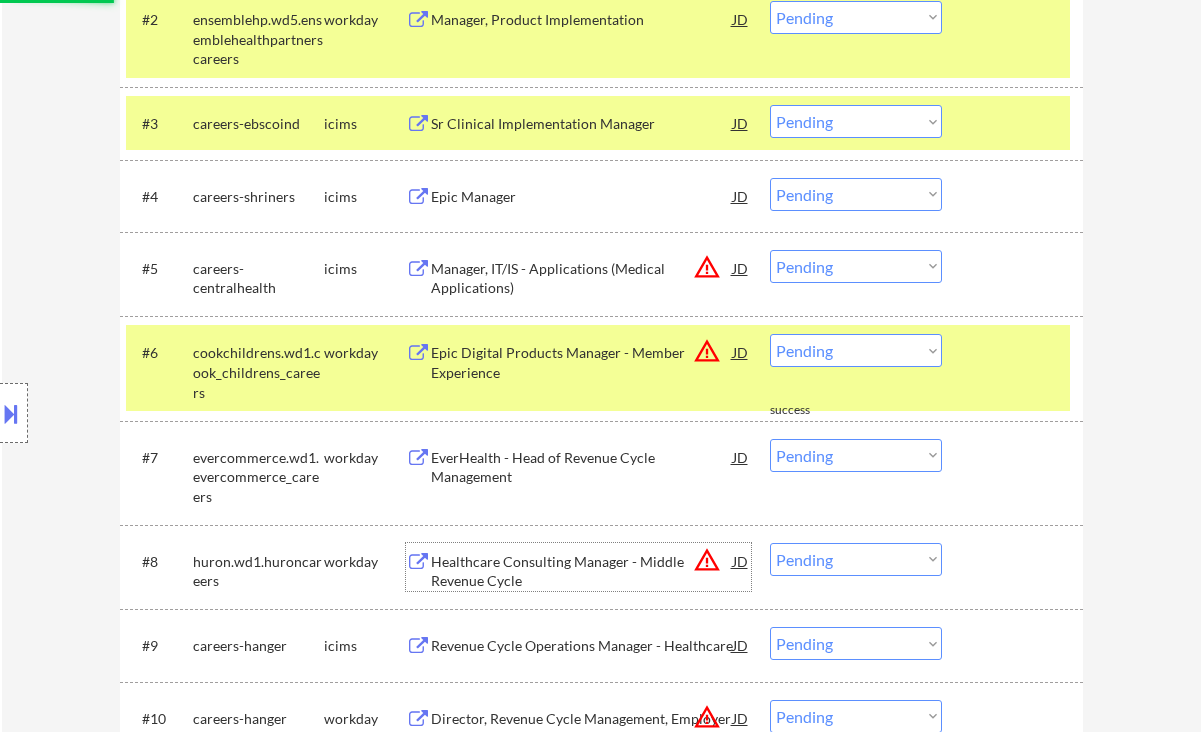 click on "Healthcare Consulting Manager - Middle Revenue Cycle" at bounding box center [582, 571] 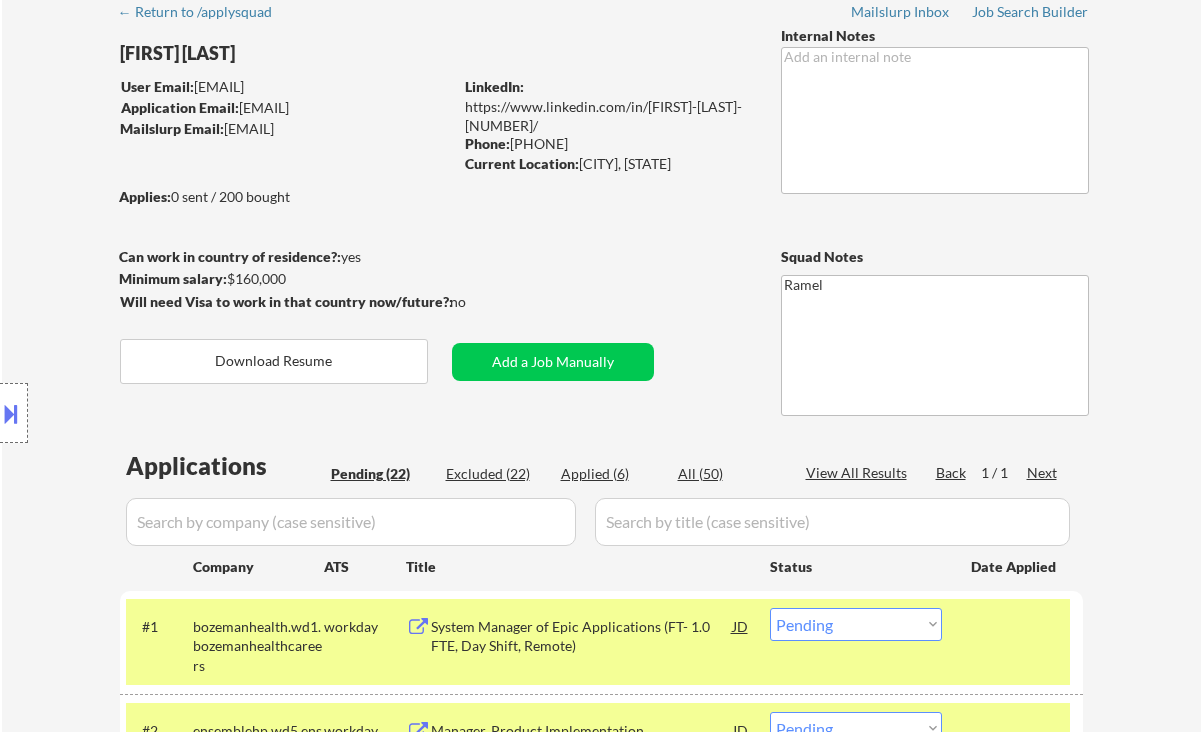 scroll, scrollTop: 0, scrollLeft: 0, axis: both 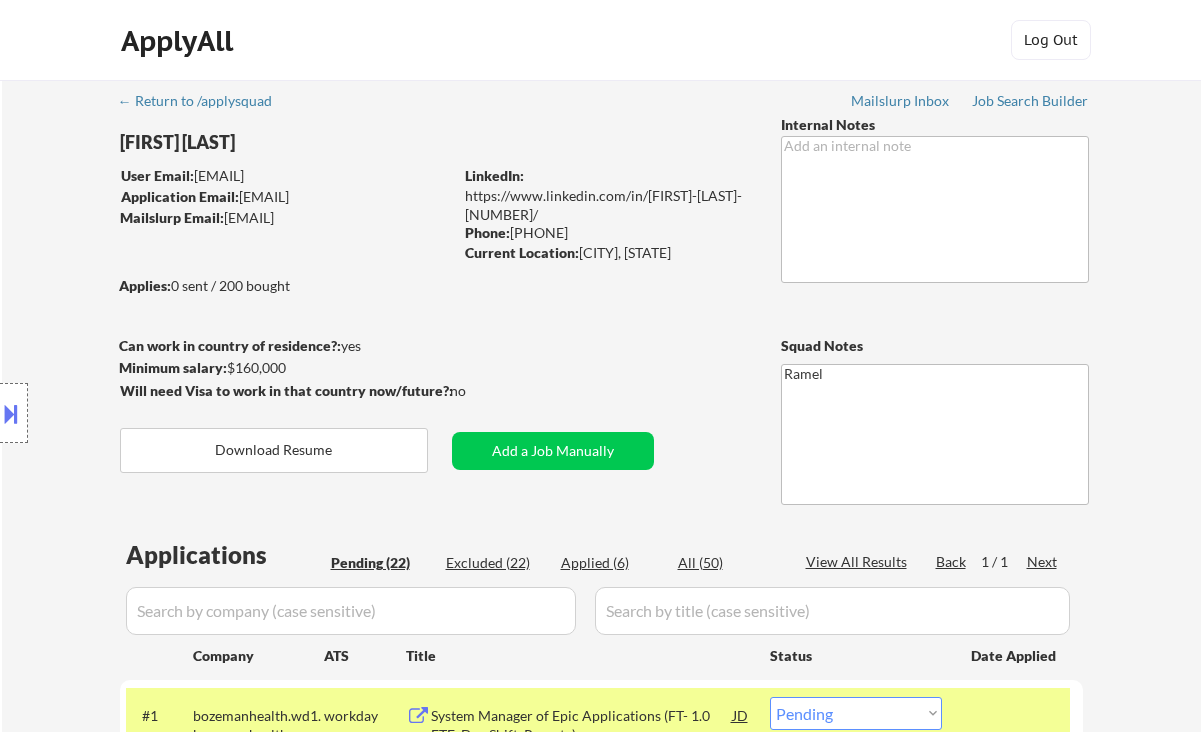 drag, startPoint x: 599, startPoint y: 231, endPoint x: 514, endPoint y: 233, distance: 85.02353 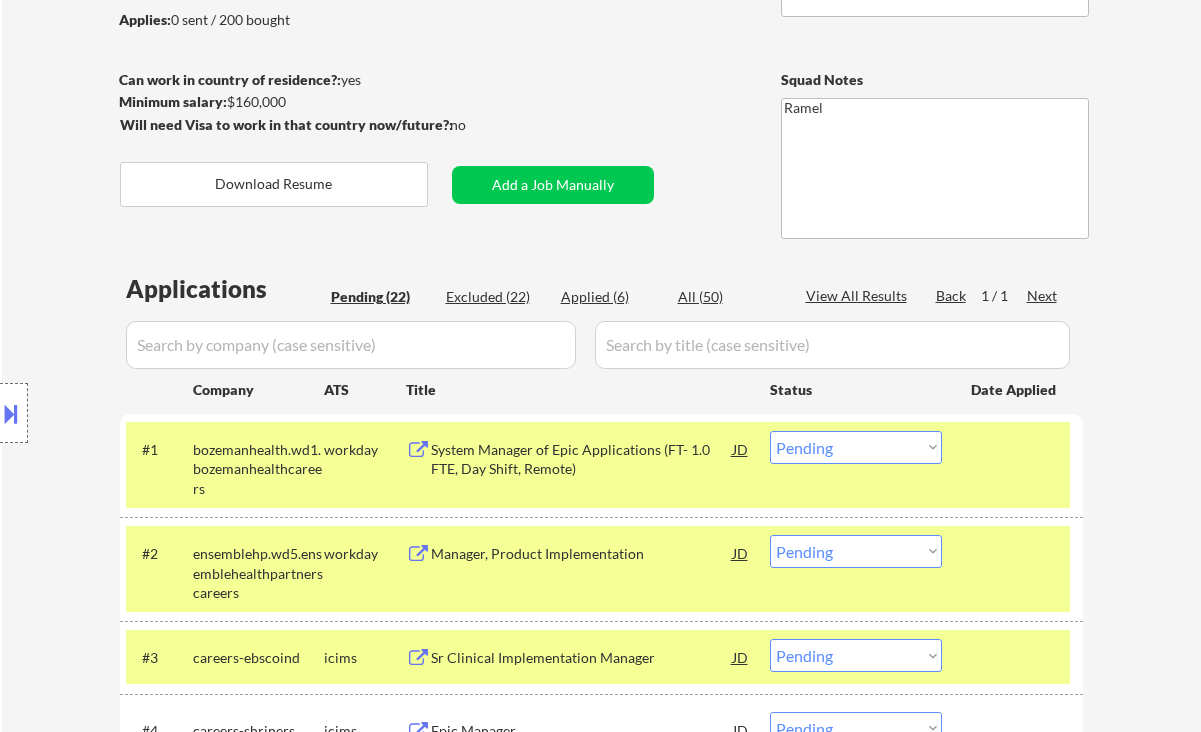 scroll, scrollTop: 995, scrollLeft: 0, axis: vertical 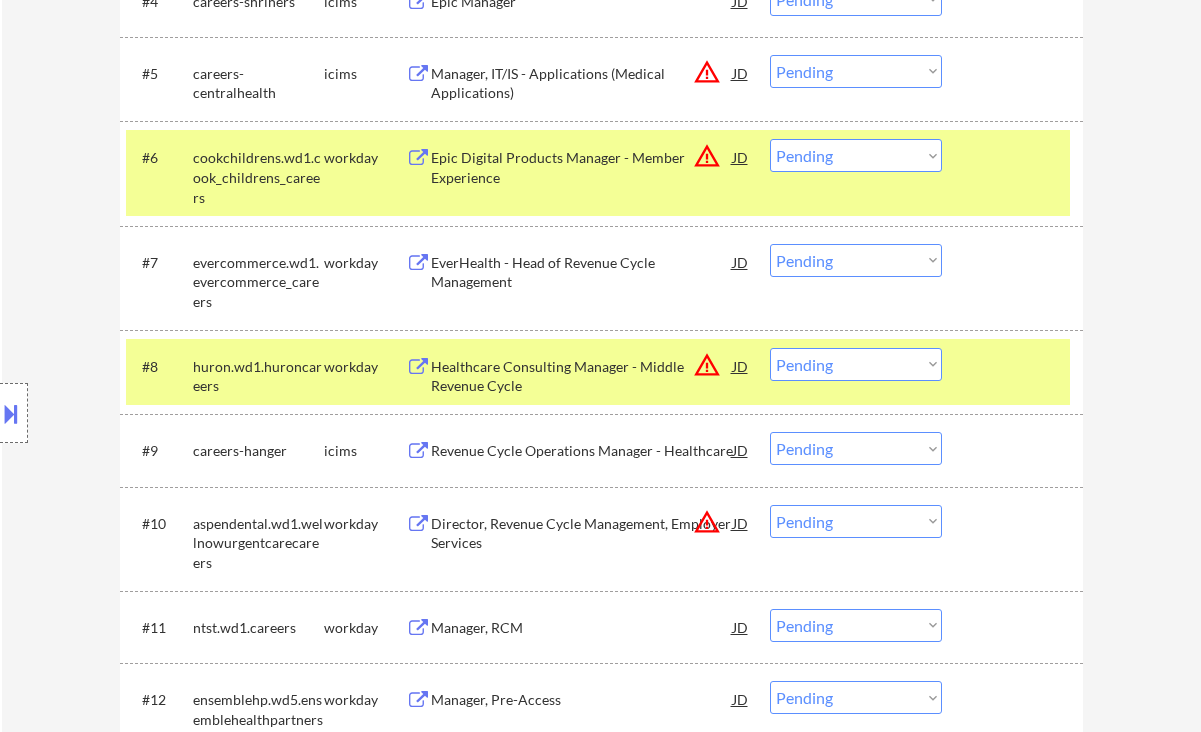 drag, startPoint x: 868, startPoint y: 359, endPoint x: 878, endPoint y: 369, distance: 14.142136 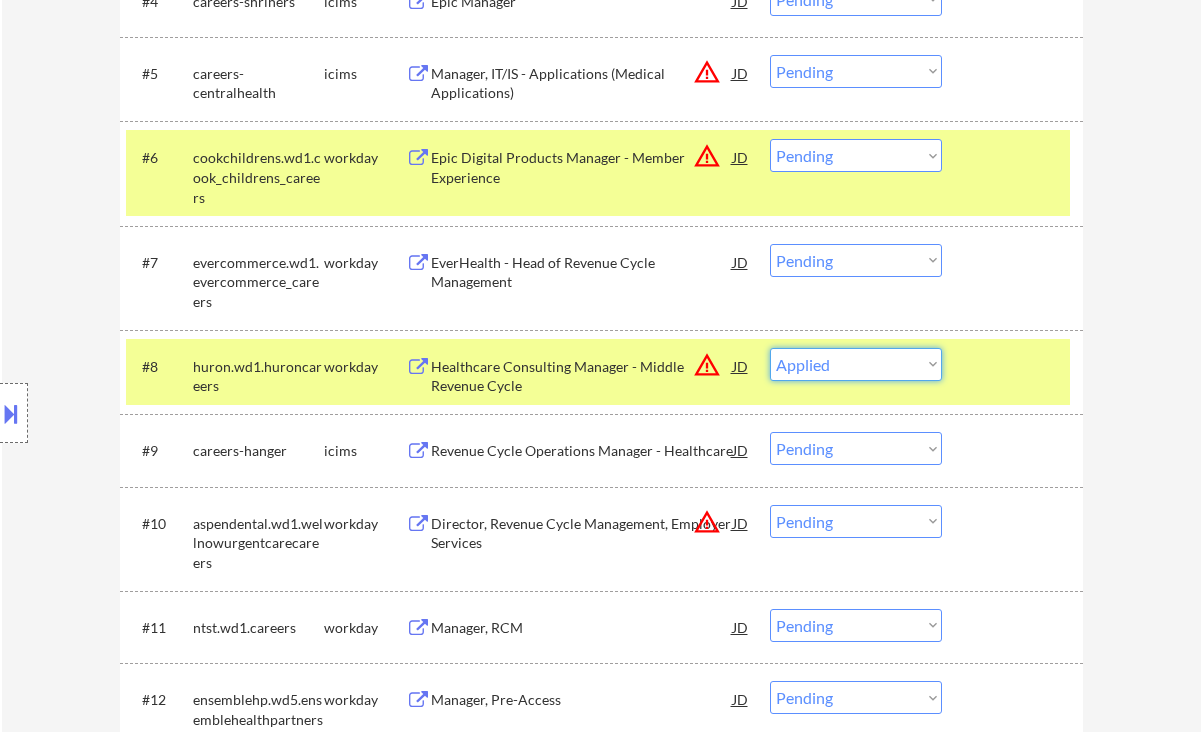 click on "Choose an option... Pending Applied Excluded (Questions) Excluded (Expired) Excluded (Location) Excluded (Bad Match) Excluded (Blocklist) Excluded (Salary) Excluded (Other)" at bounding box center (856, 364) 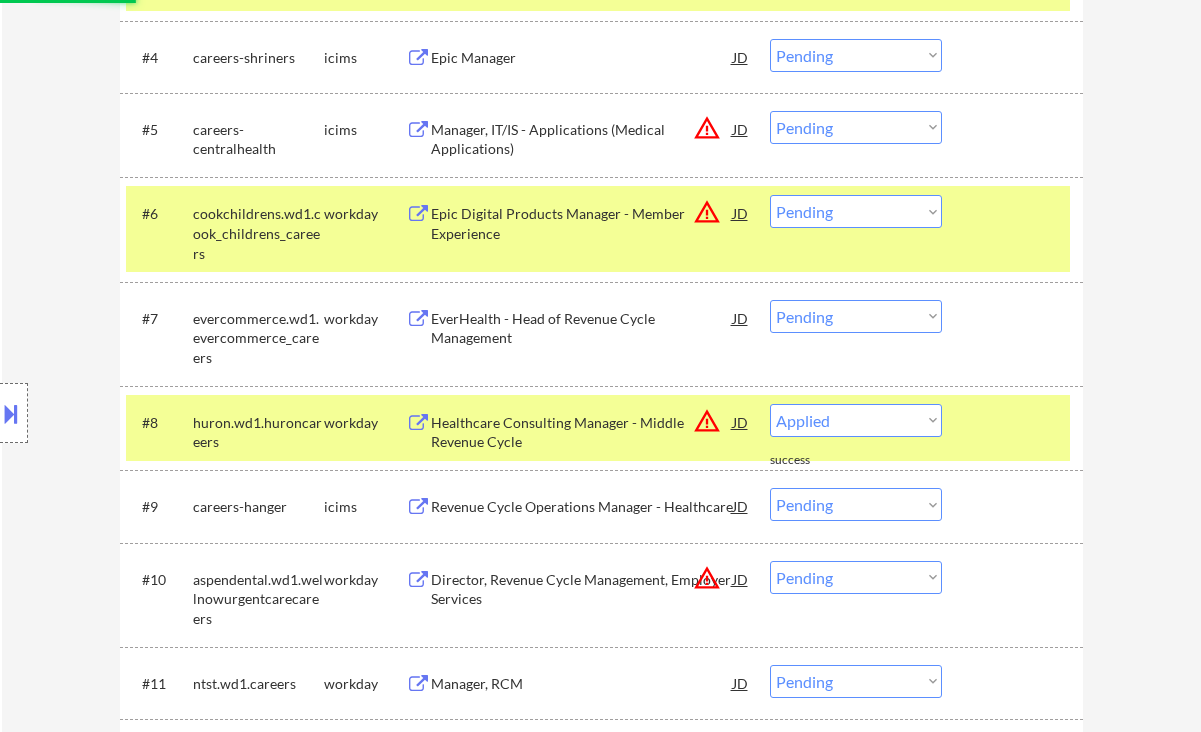 scroll, scrollTop: 862, scrollLeft: 0, axis: vertical 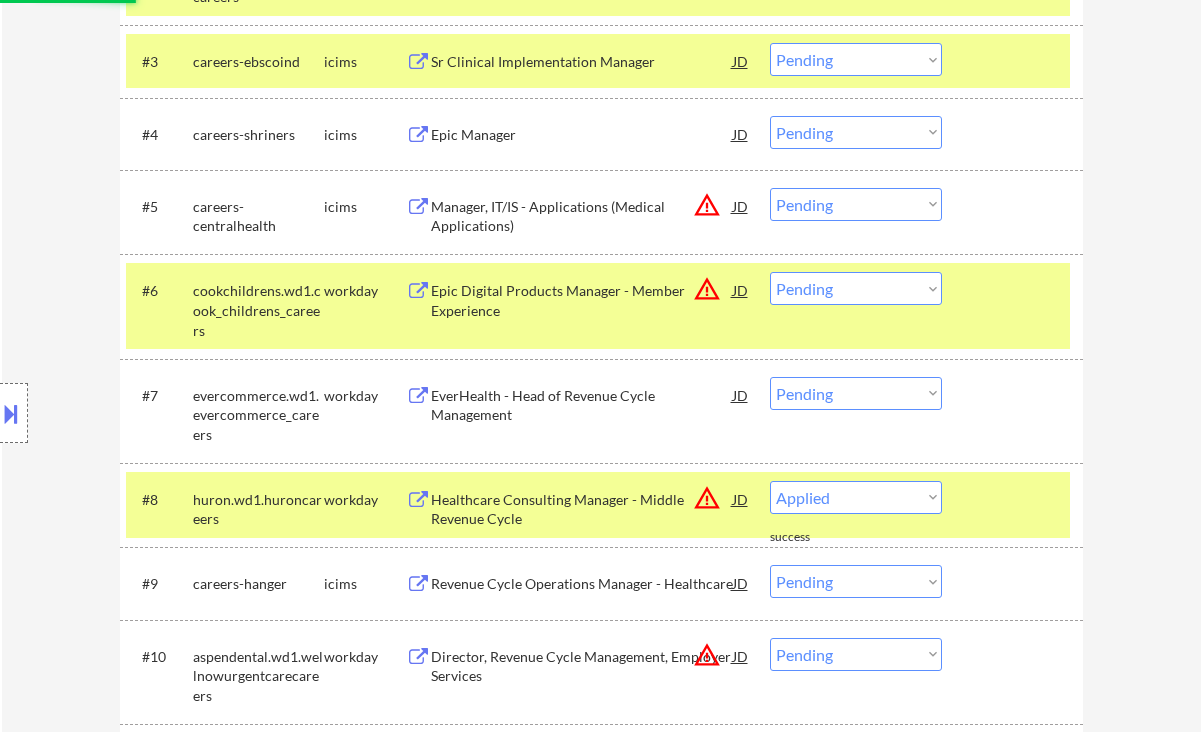 select on ""pending"" 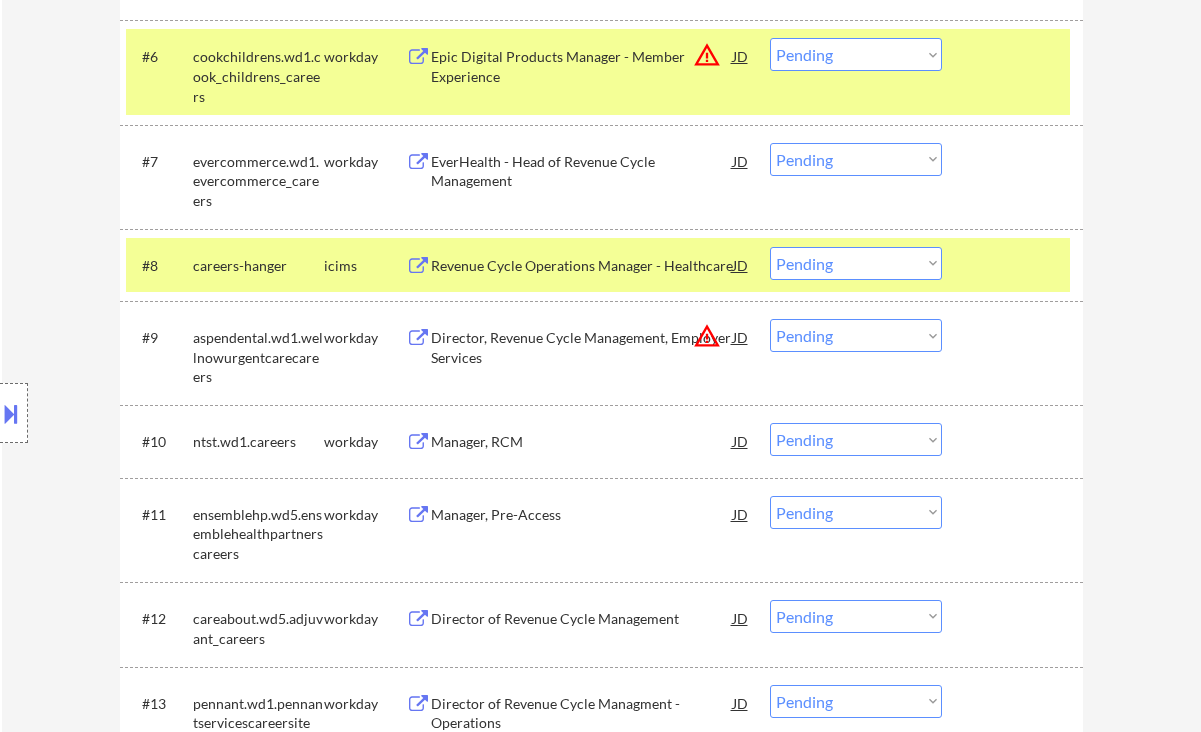 scroll, scrollTop: 1129, scrollLeft: 0, axis: vertical 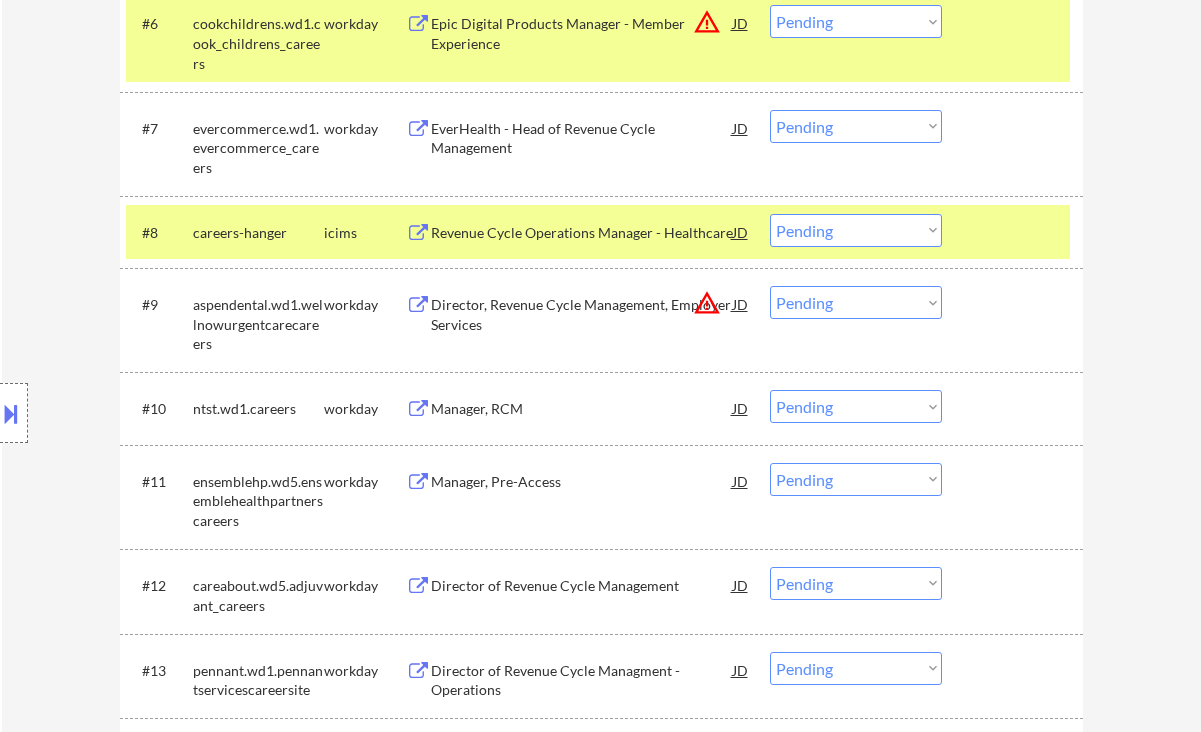 click on "Manager, RCM" at bounding box center (582, 409) 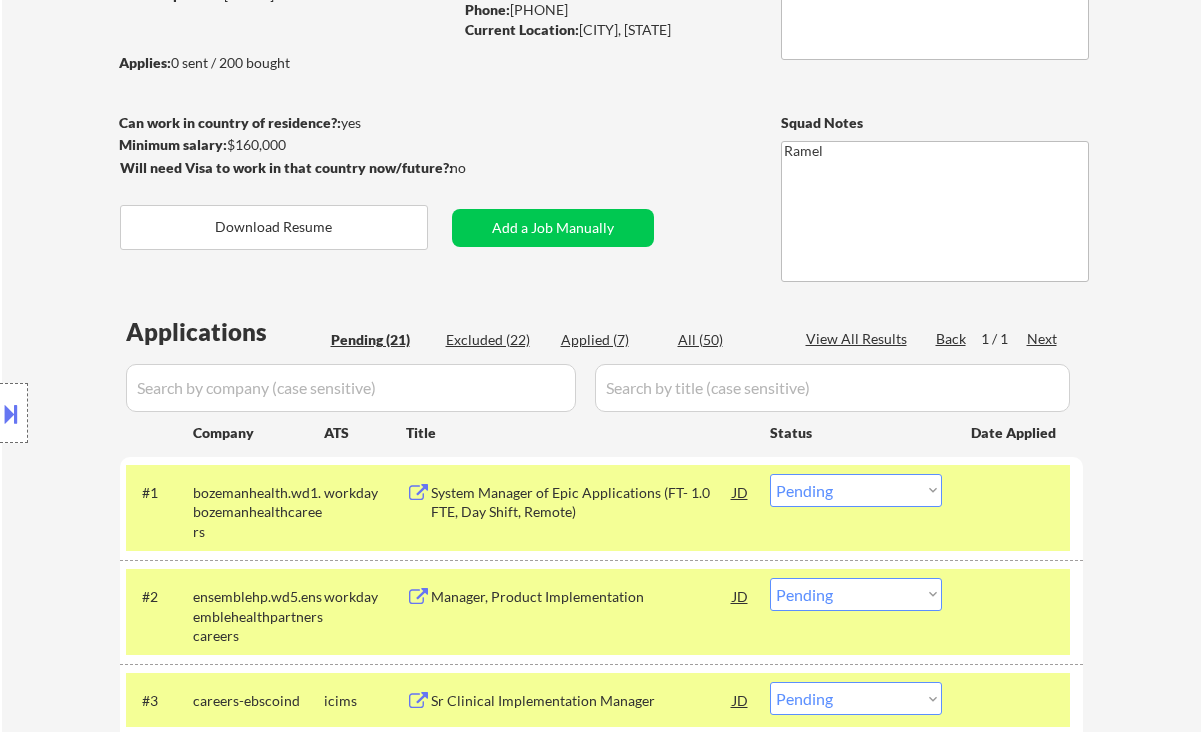 scroll, scrollTop: 40, scrollLeft: 0, axis: vertical 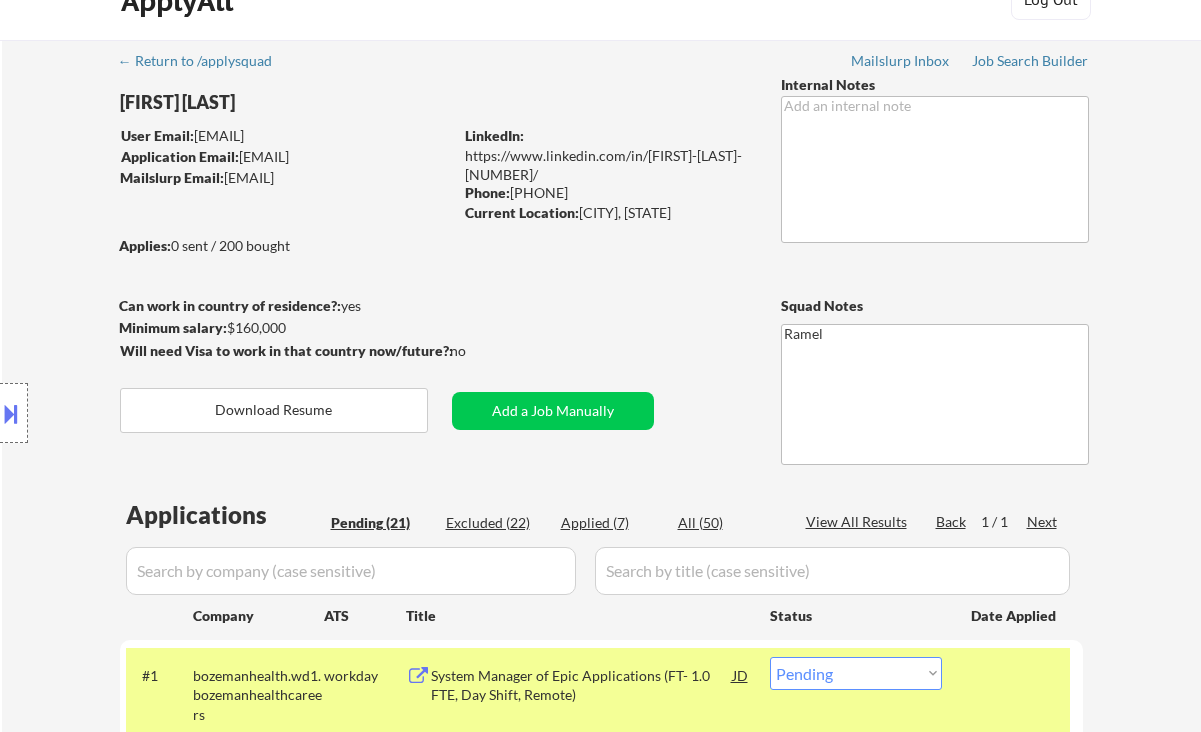 drag, startPoint x: 605, startPoint y: 193, endPoint x: 514, endPoint y: 190, distance: 91.04944 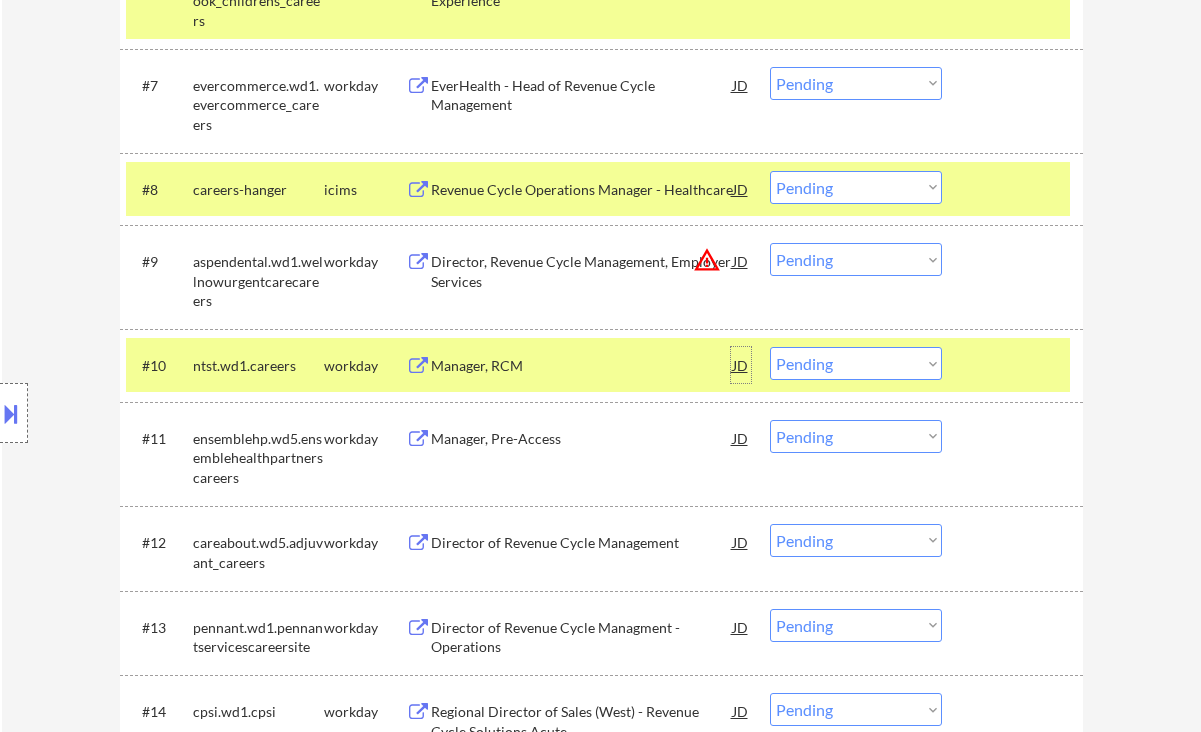 click on "JD" at bounding box center (741, 365) 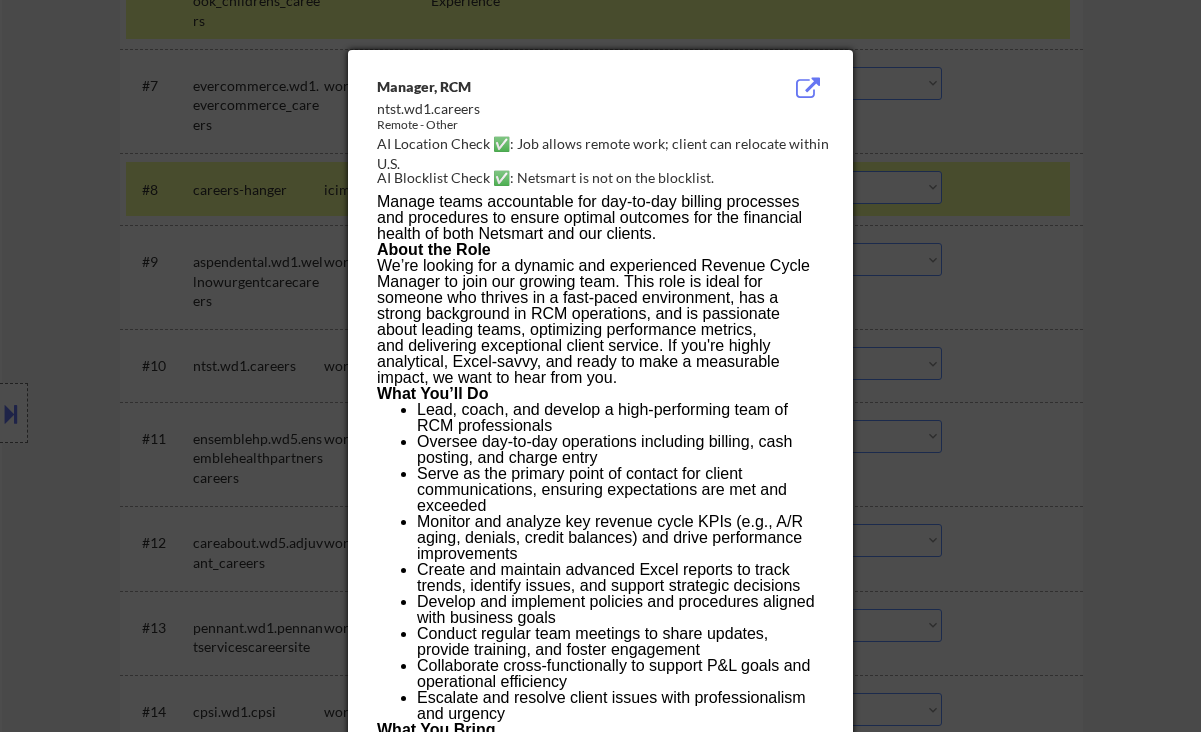 click at bounding box center [600, 366] 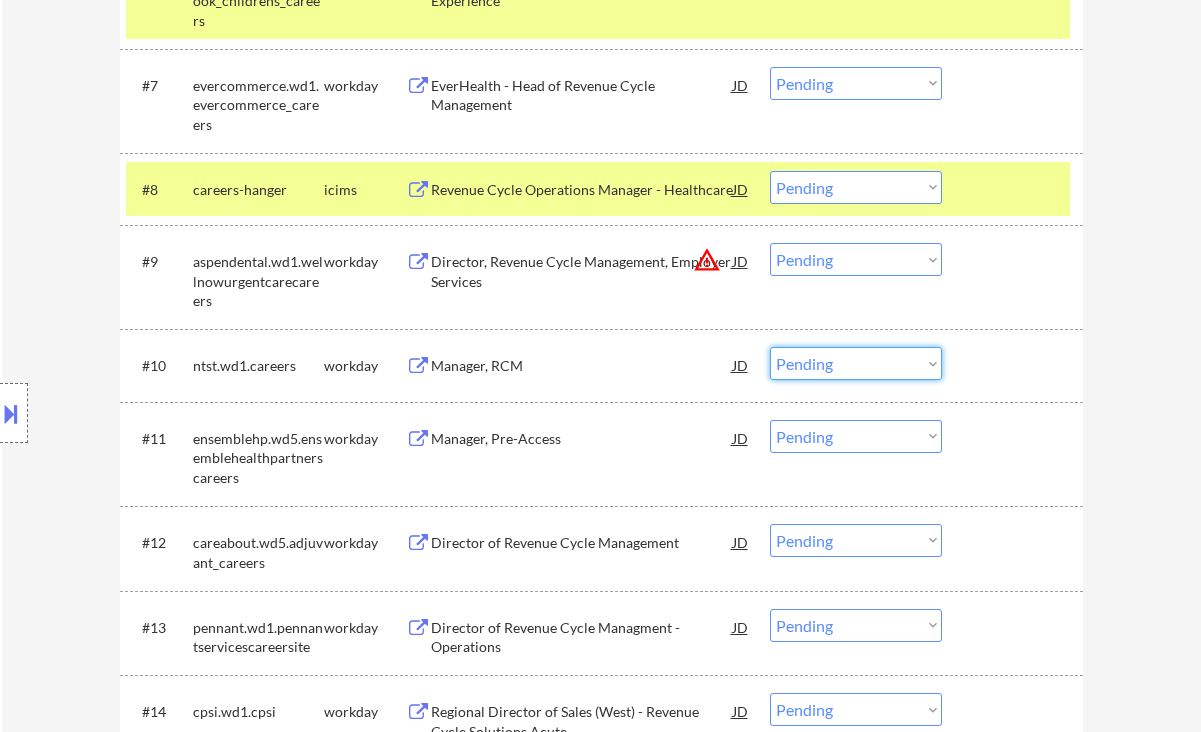 click on "Choose an option... Pending Applied Excluded (Questions) Excluded (Expired) Excluded (Location) Excluded (Bad Match) Excluded (Blocklist) Excluded (Salary) Excluded (Other)" at bounding box center (856, 363) 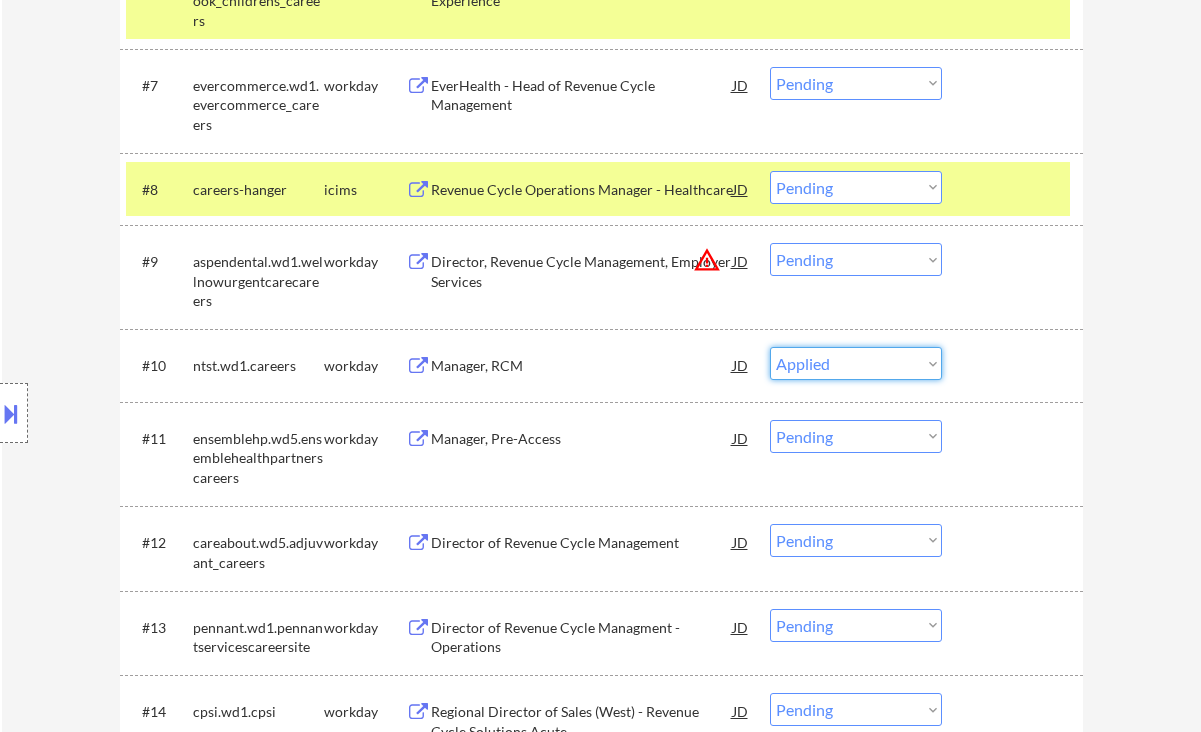 click on "Choose an option... Pending Applied Excluded (Questions) Excluded (Expired) Excluded (Location) Excluded (Bad Match) Excluded (Blocklist) Excluded (Salary) Excluded (Other)" at bounding box center (856, 363) 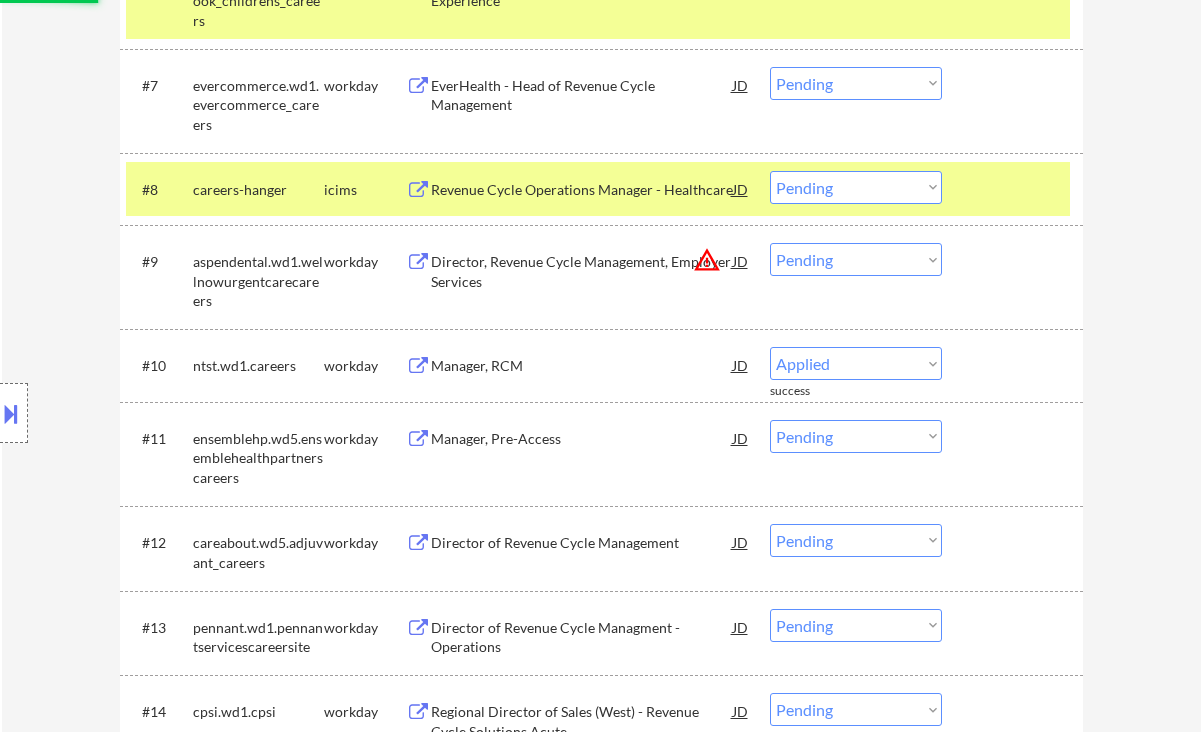 click on "Manager, Pre-Access" at bounding box center [582, 439] 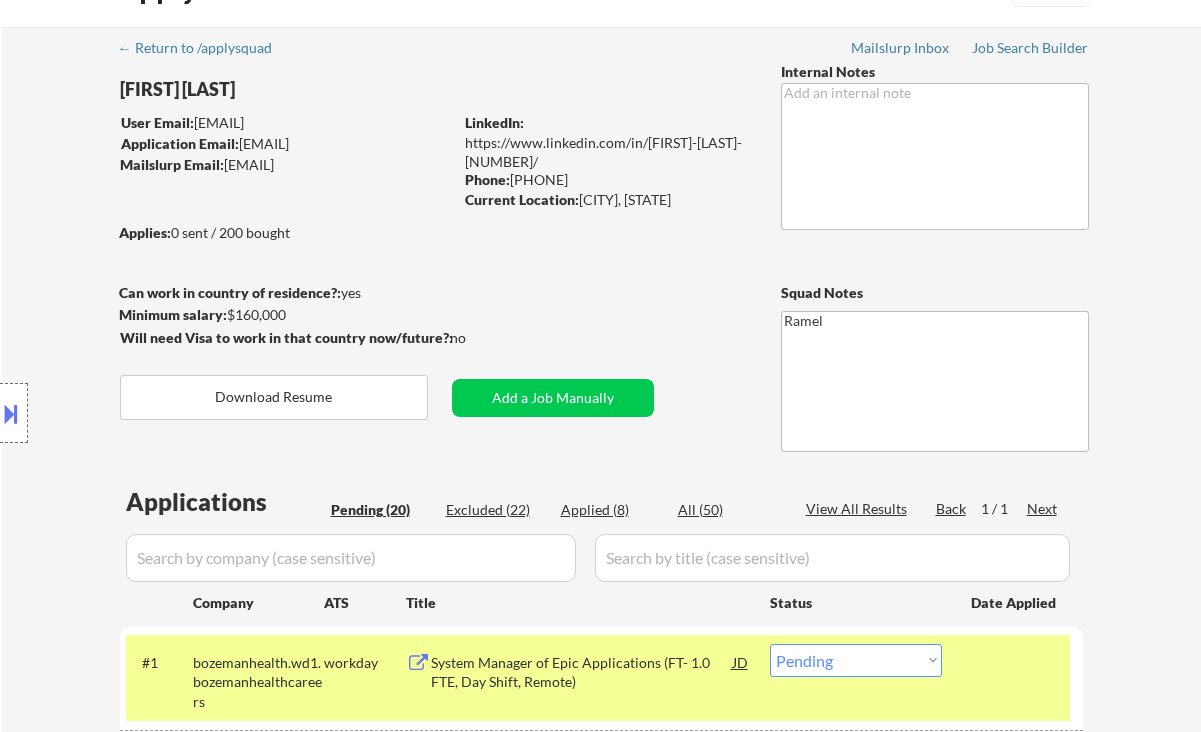 scroll, scrollTop: 27, scrollLeft: 0, axis: vertical 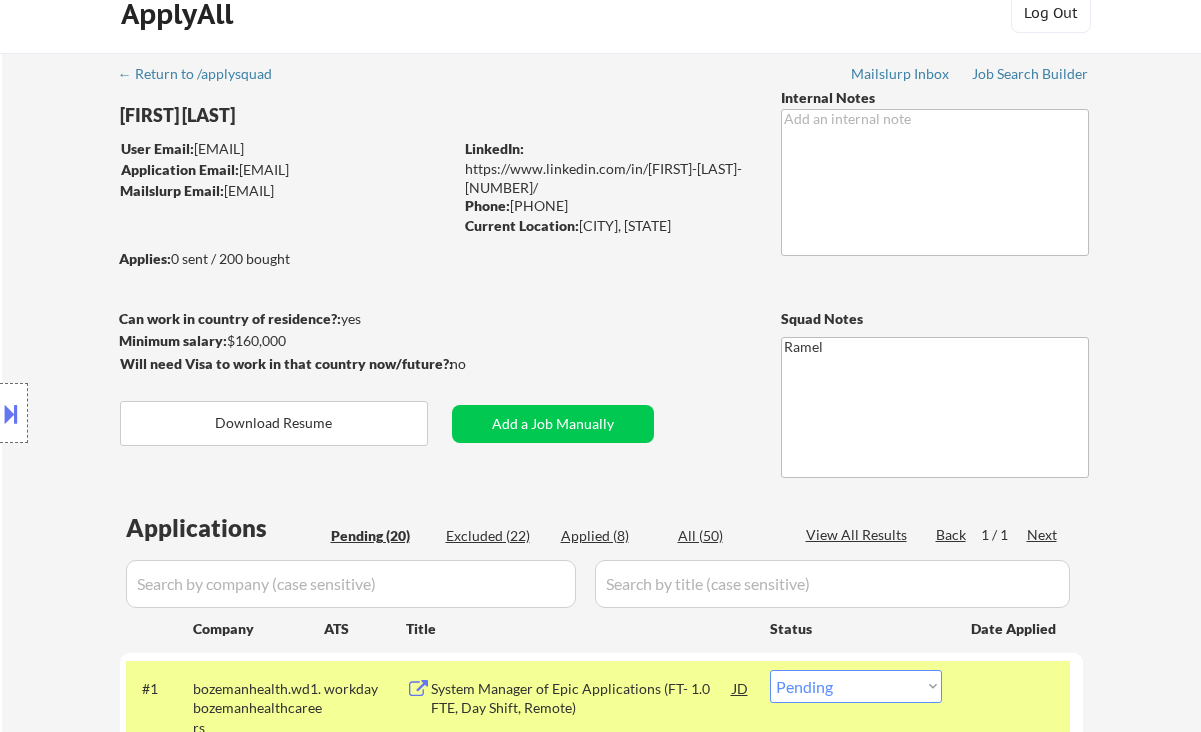 drag, startPoint x: 609, startPoint y: 204, endPoint x: 512, endPoint y: 201, distance: 97.04638 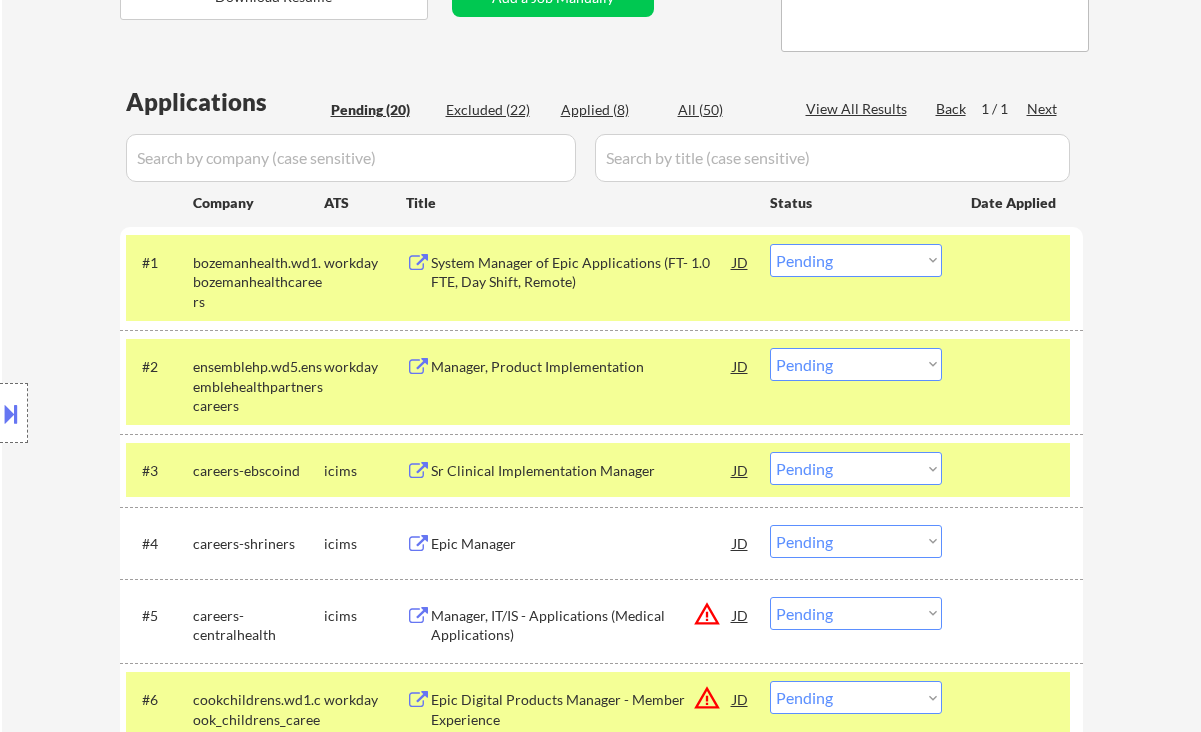 scroll, scrollTop: 1172, scrollLeft: 0, axis: vertical 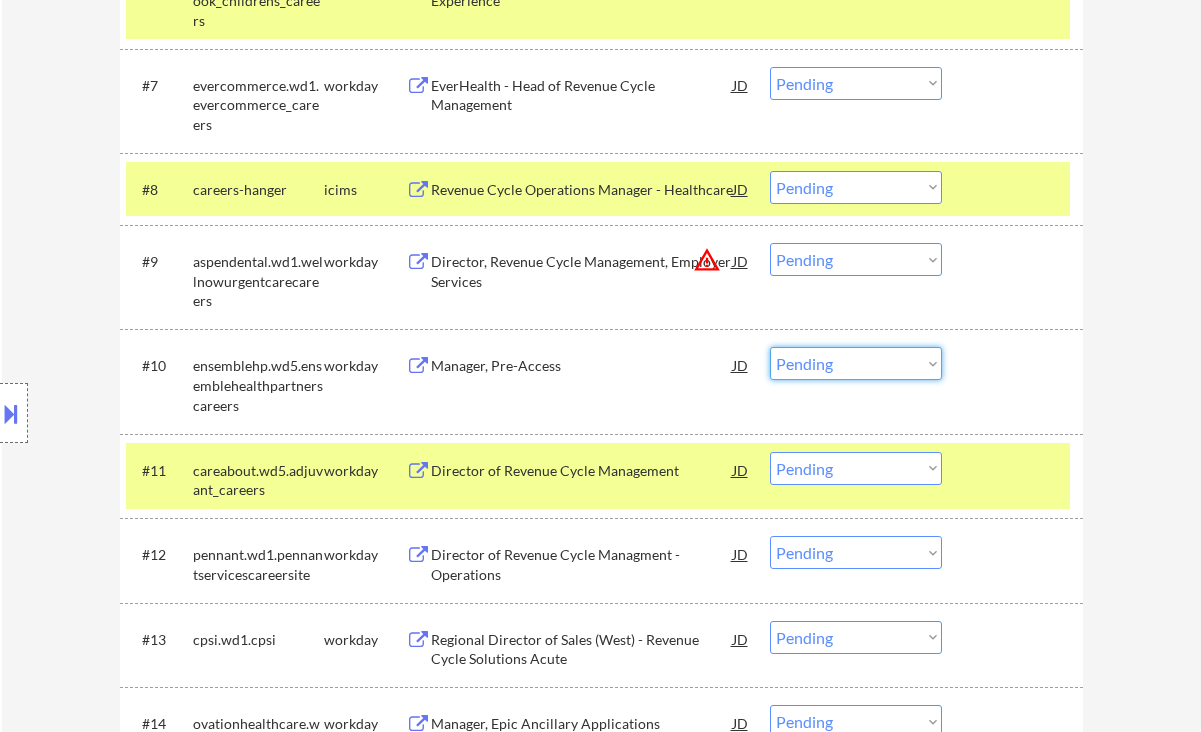 drag, startPoint x: 866, startPoint y: 369, endPoint x: 869, endPoint y: 379, distance: 10.440307 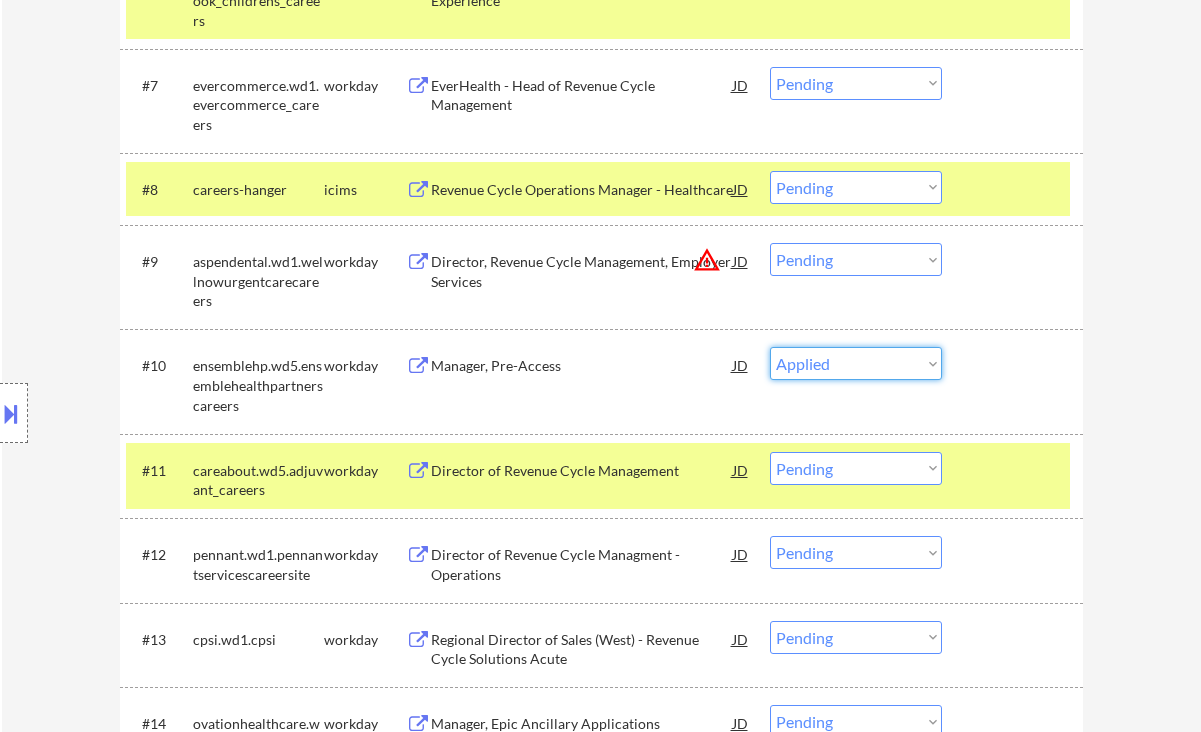 click on "Choose an option... Pending Applied Excluded (Questions) Excluded (Expired) Excluded (Location) Excluded (Bad Match) Excluded (Blocklist) Excluded (Salary) Excluded (Other)" at bounding box center [856, 363] 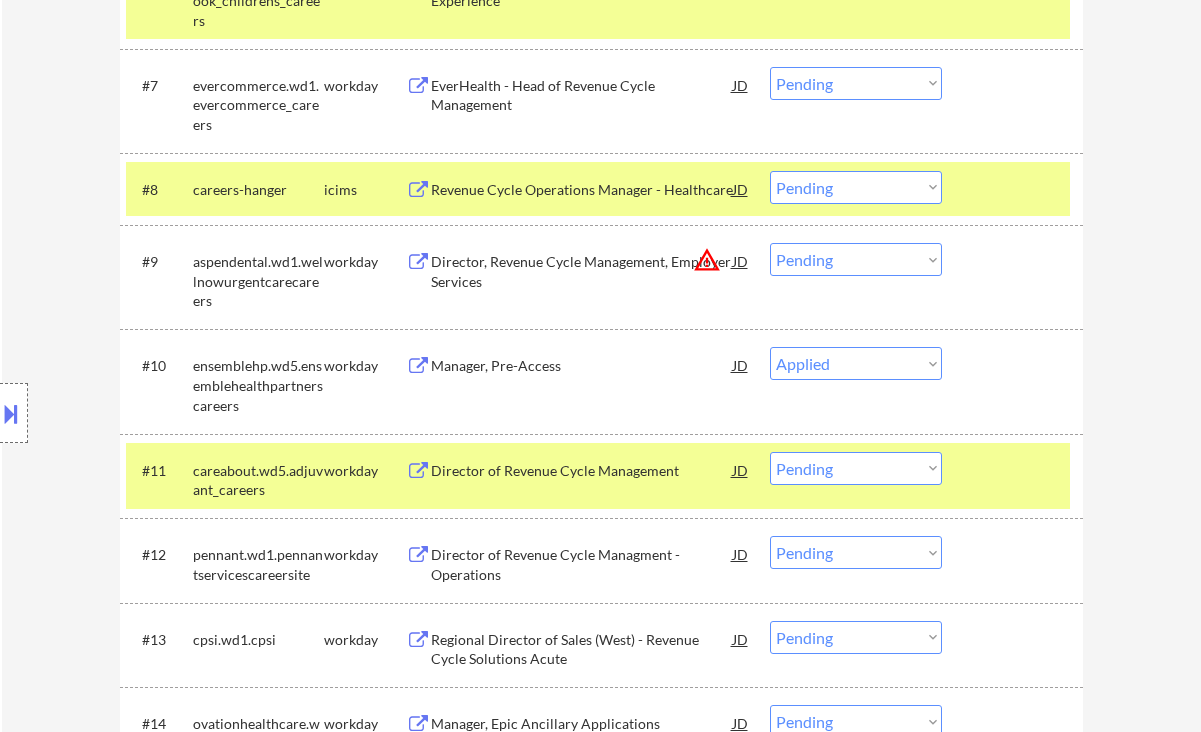 scroll, scrollTop: 1305, scrollLeft: 0, axis: vertical 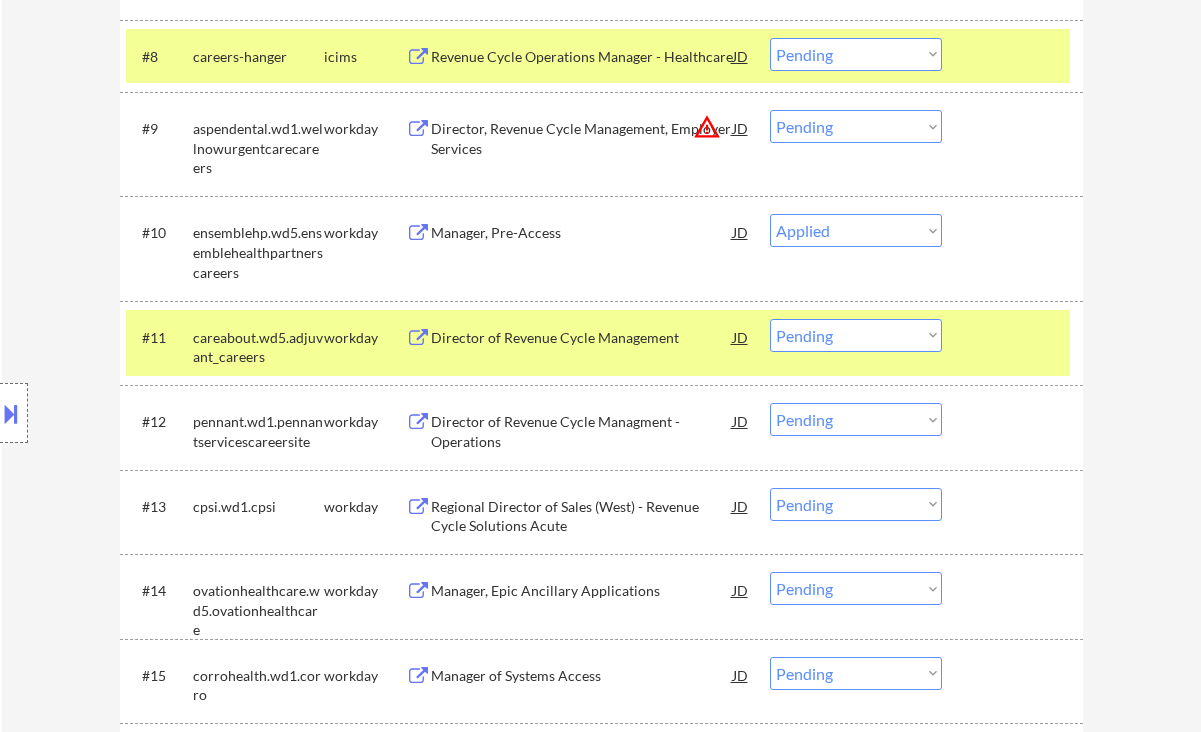 click on "Director of Revenue Cycle Management" at bounding box center (582, 338) 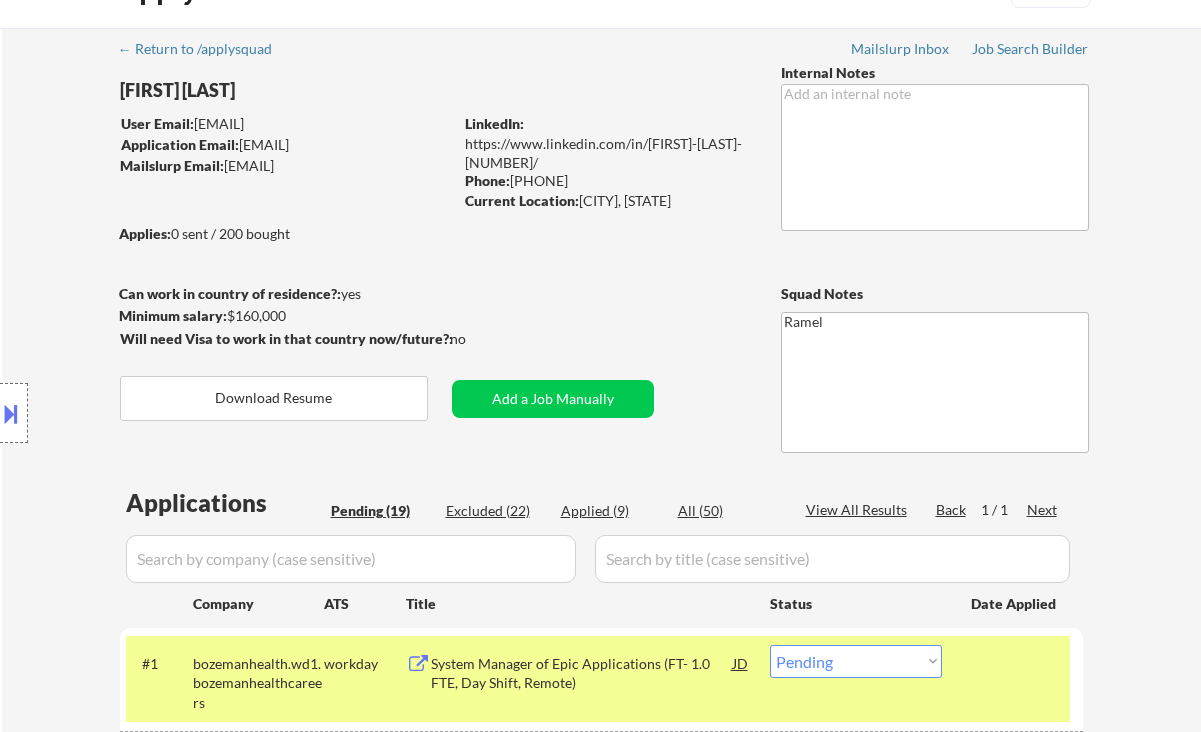 scroll, scrollTop: 49, scrollLeft: 0, axis: vertical 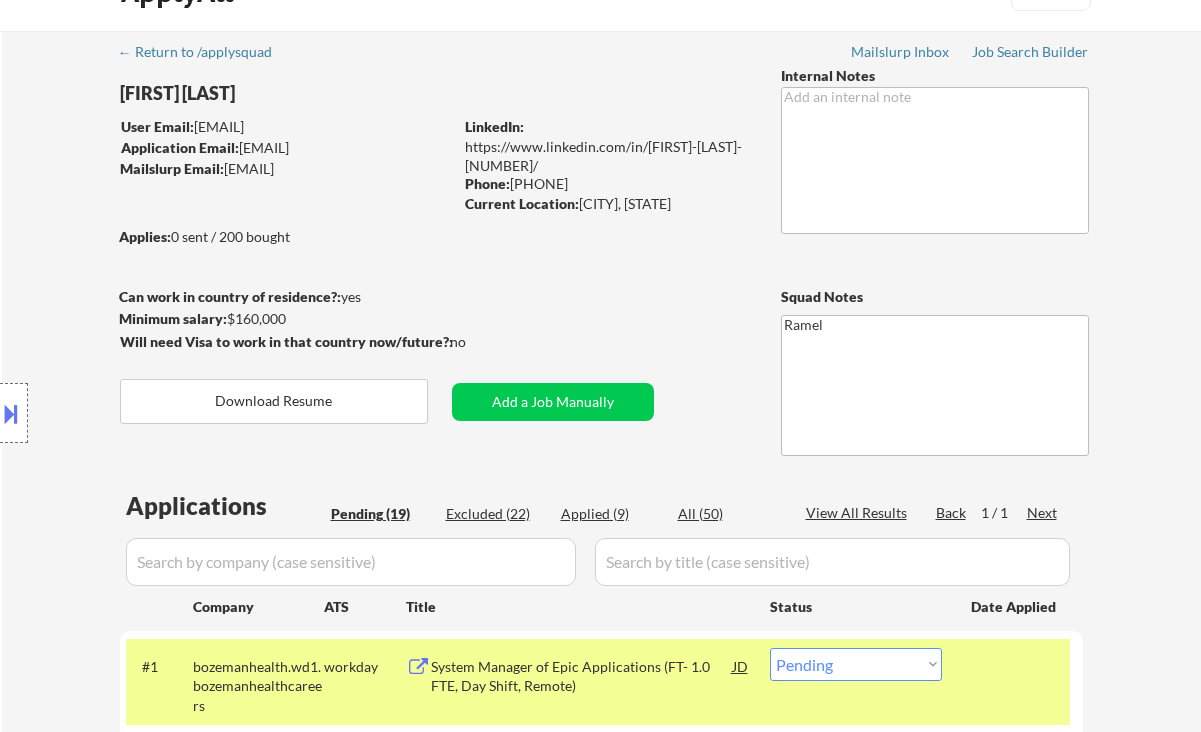 drag, startPoint x: 604, startPoint y: 181, endPoint x: 513, endPoint y: 177, distance: 91.08787 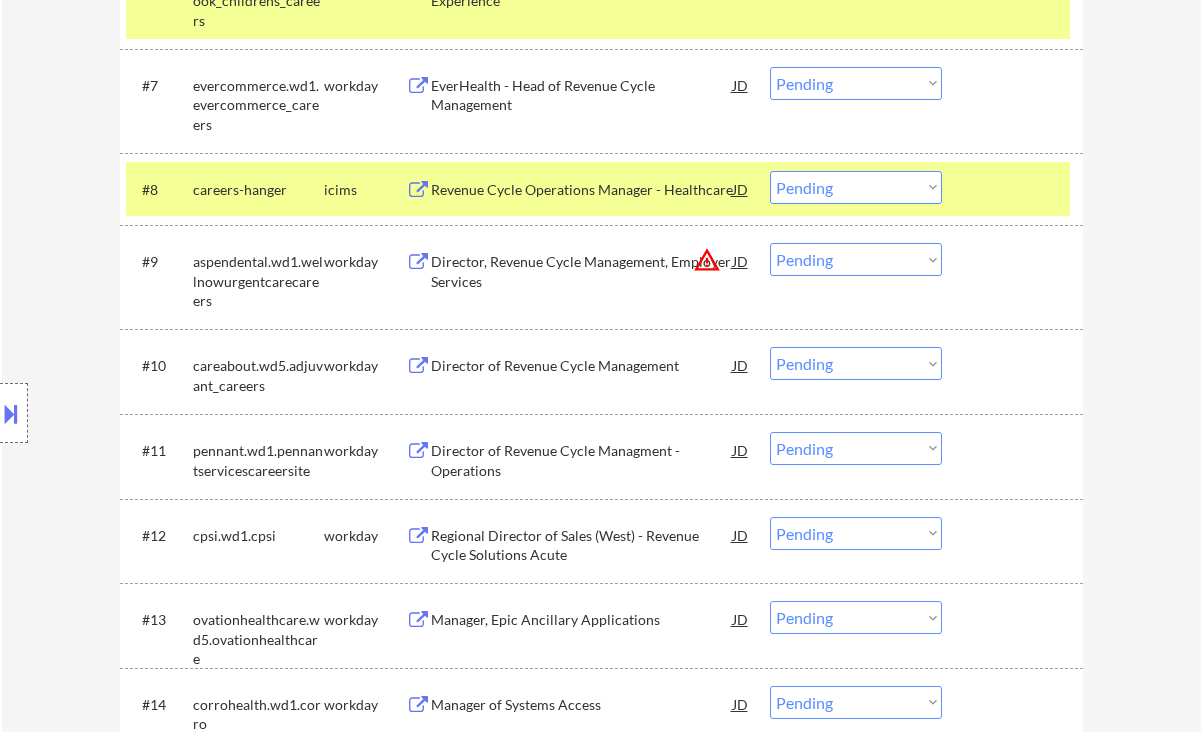 drag, startPoint x: 861, startPoint y: 356, endPoint x: 866, endPoint y: 379, distance: 23.537205 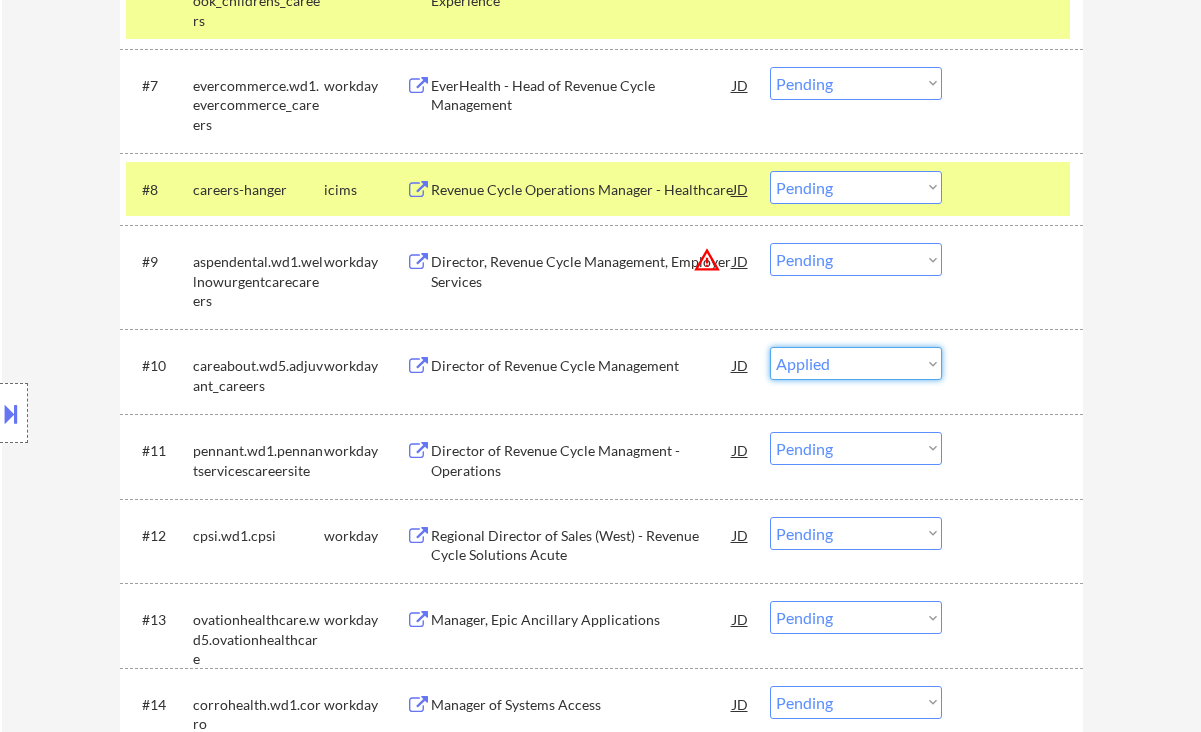 click on "Choose an option... Pending Applied Excluded (Questions) Excluded (Expired) Excluded (Location) Excluded (Bad Match) Excluded (Blocklist) Excluded (Salary) Excluded (Other)" at bounding box center (856, 363) 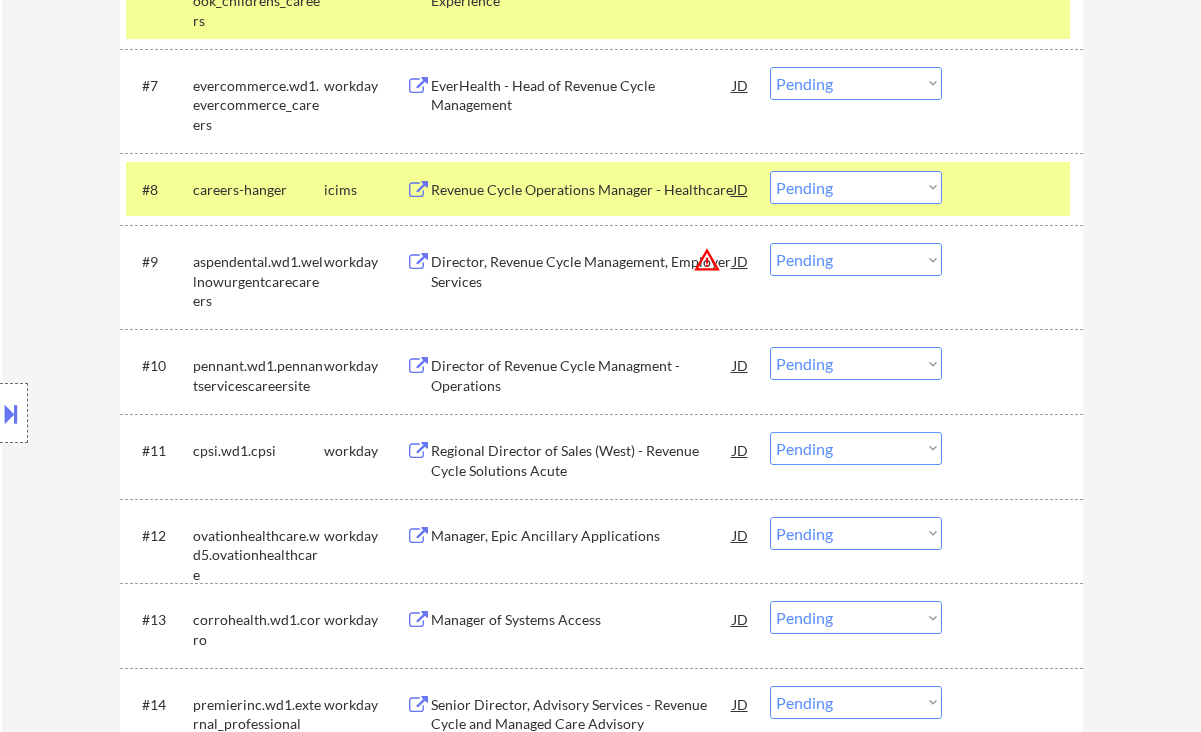click on "Location Inclusions: Greenville, SC   Mauldin, SC   Greer, SC   Taylors, SC   Simpsonville, SC   Travelers Rest, SC   Fountain Inn, SC   Easley, SC   Piedmont, SC   Five Forks, SC   Wade Hampton, SC   Powdersville, SC   Duncan, SC   Lyman, SC   Berea, SC   Gantt, SC   Sans Souci, SC   Welcome, SC   Parker, SC   Williamston, SC Spartanburg, SC   Arcadia, SC   Fairforest, SC   Southern Shops, SC   Saxon, SC   Roebuck, SC   Una, SC   Boiling Springs, SC   Wellford, SC   Inman, SC   Moore, SC   Reidville, SC   Cowpens, SC   Startex, SC   Fingerville, SC   Woodruff, SC   Chesnee, SC   Landrum, SC   Pacolet, SC   Campobello, SC   Gaffney, SC   Greenville, SC Central, SC   Liberty, SC   Anderson, SC   Clemson, SC" at bounding box center [179, 413] 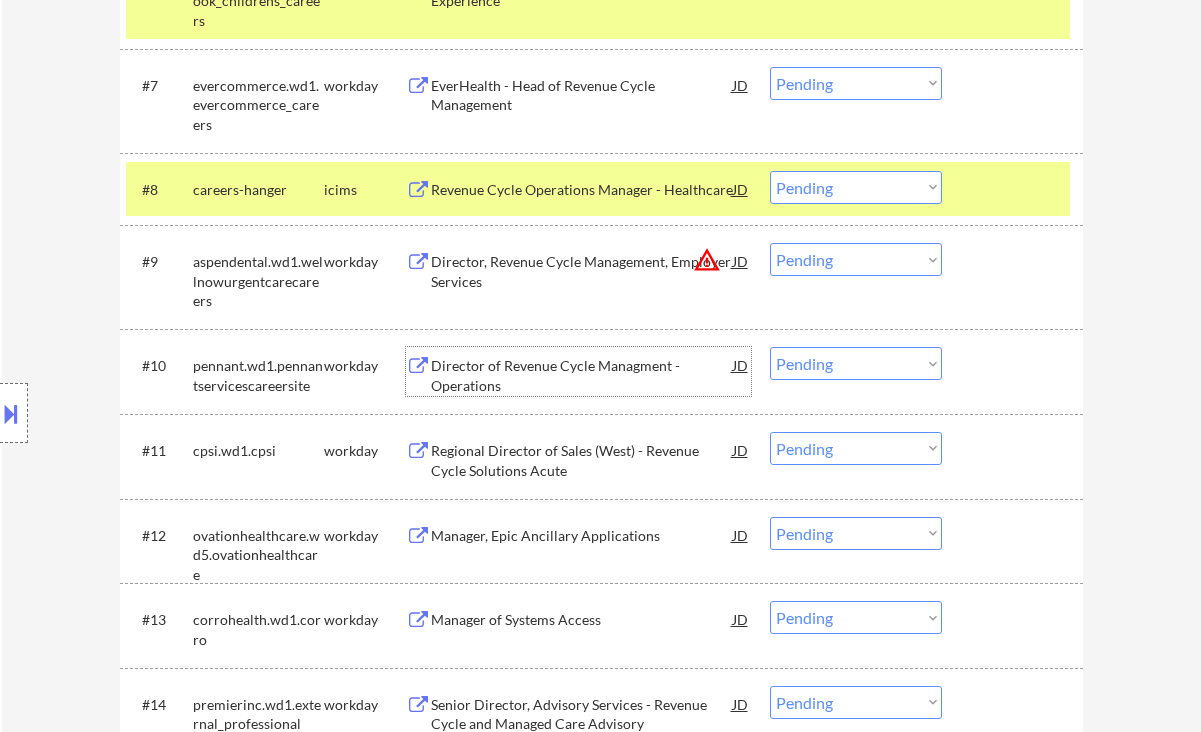 click on "Director of Revenue Cycle Managment - Operations" at bounding box center [582, 375] 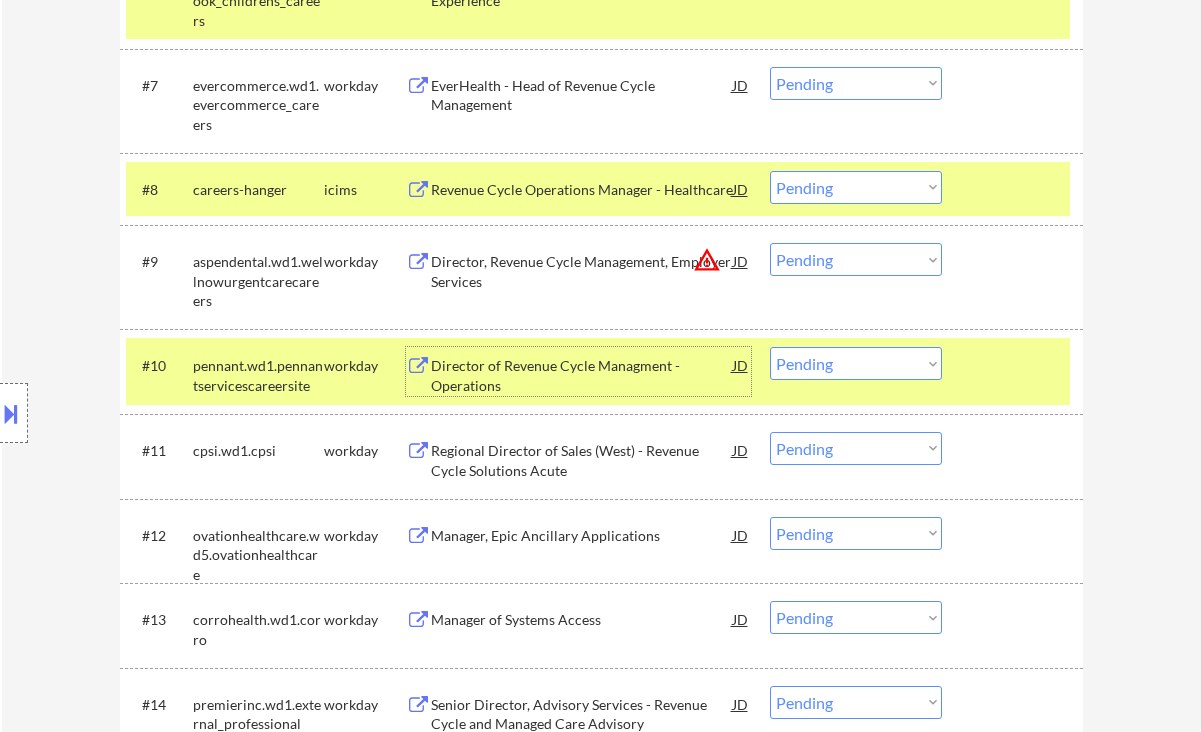 click on "Choose an option... Pending Applied Excluded (Questions) Excluded (Expired) Excluded (Location) Excluded (Bad Match) Excluded (Blocklist) Excluded (Salary) Excluded (Other)" at bounding box center [856, 363] 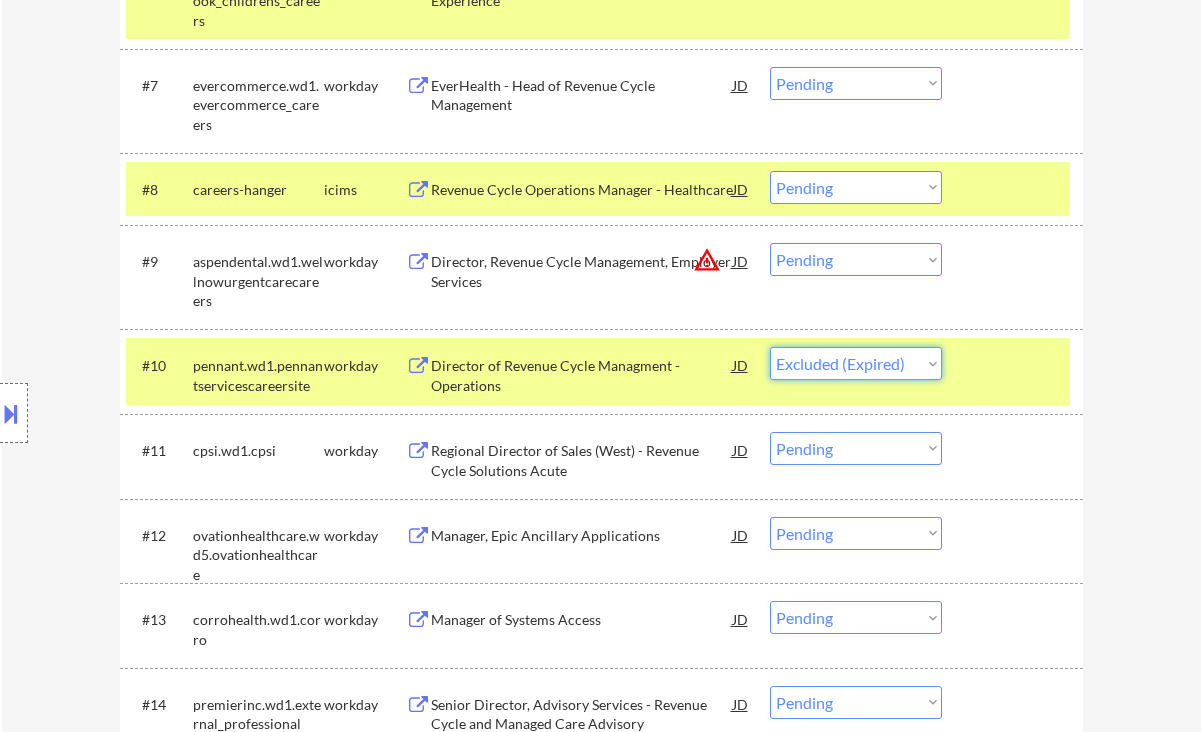 click on "Choose an option... Pending Applied Excluded (Questions) Excluded (Expired) Excluded (Location) Excluded (Bad Match) Excluded (Blocklist) Excluded (Salary) Excluded (Other)" at bounding box center (856, 363) 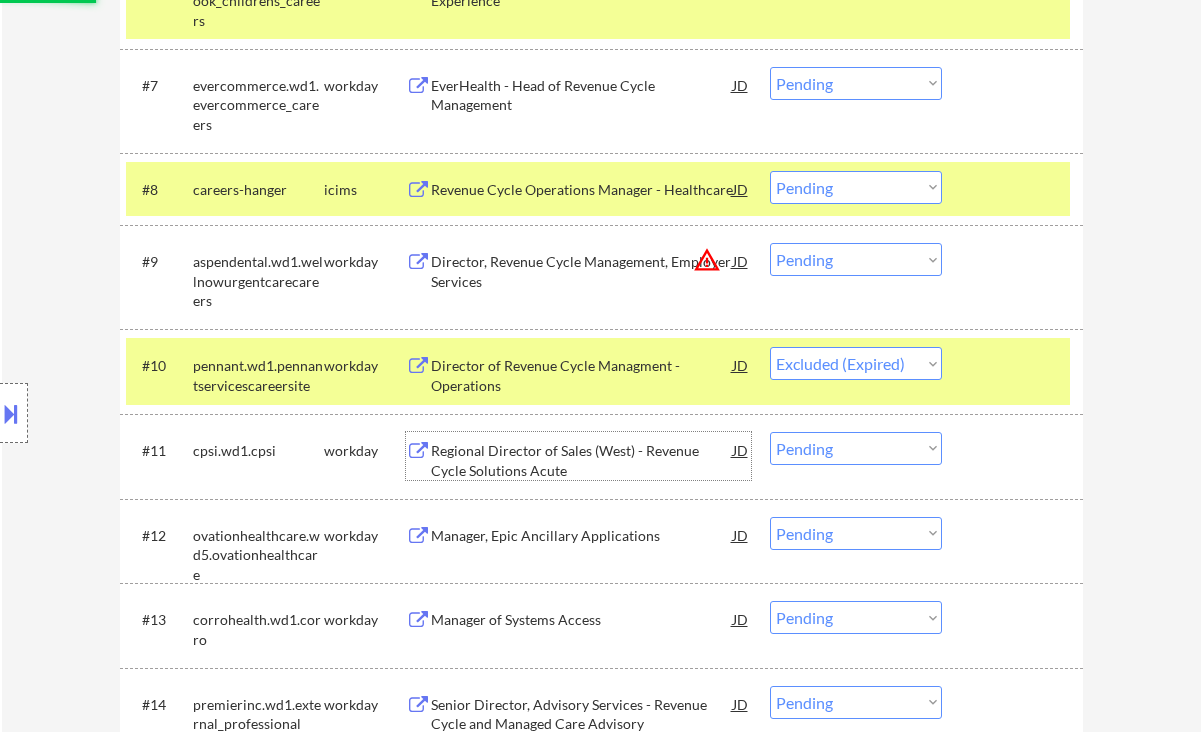 click on "Regional Director of Sales (West) - Revenue Cycle Solutions Acute" at bounding box center [582, 460] 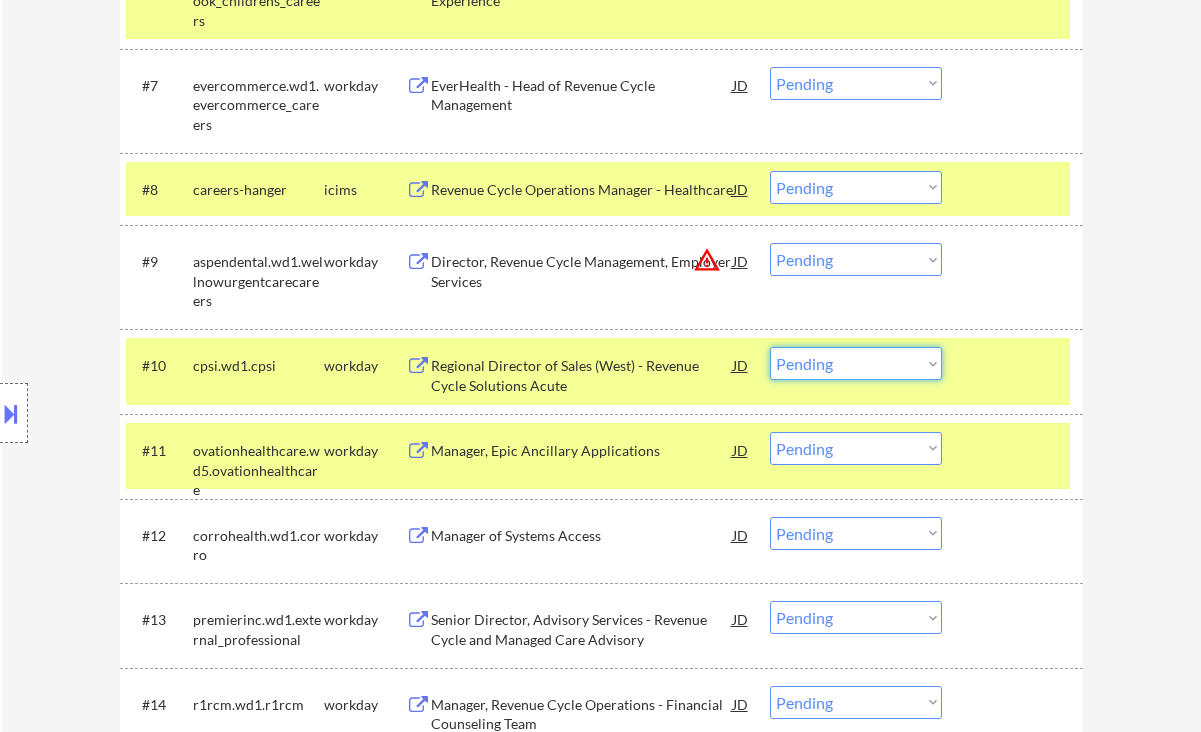 drag, startPoint x: 876, startPoint y: 359, endPoint x: 875, endPoint y: 379, distance: 20.024984 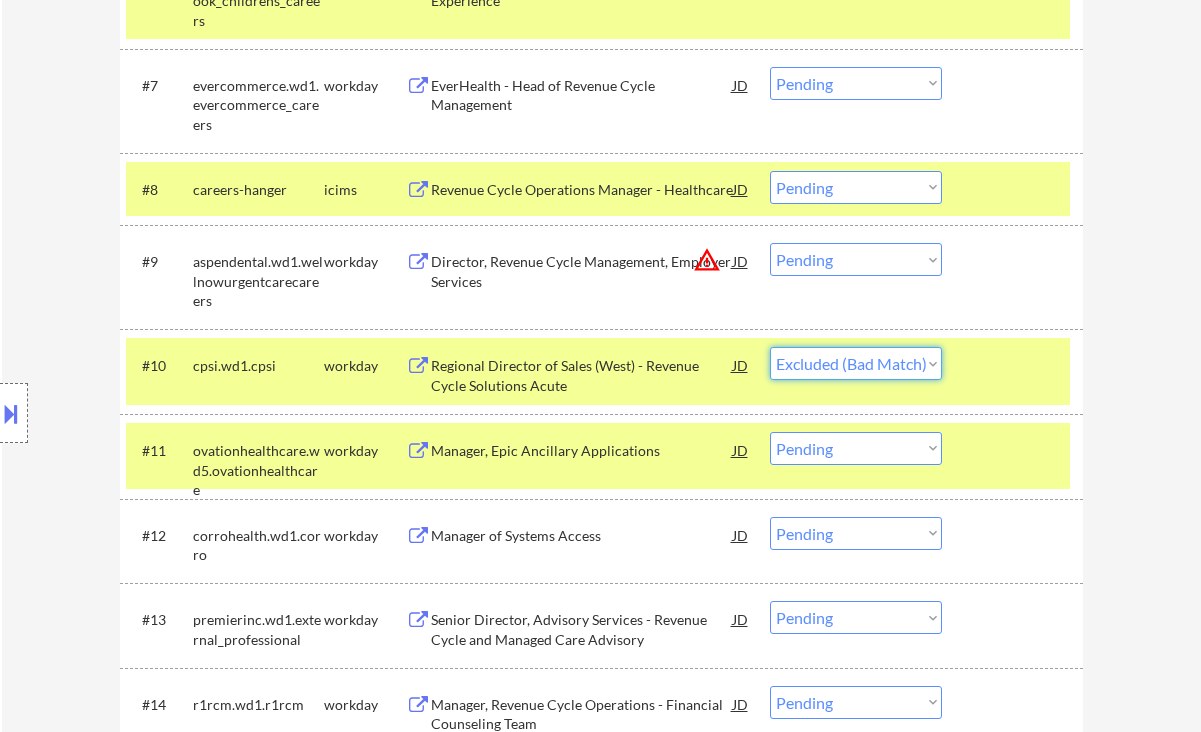 click on "Choose an option... Pending Applied Excluded (Questions) Excluded (Expired) Excluded (Location) Excluded (Bad Match) Excluded (Blocklist) Excluded (Salary) Excluded (Other)" at bounding box center (856, 363) 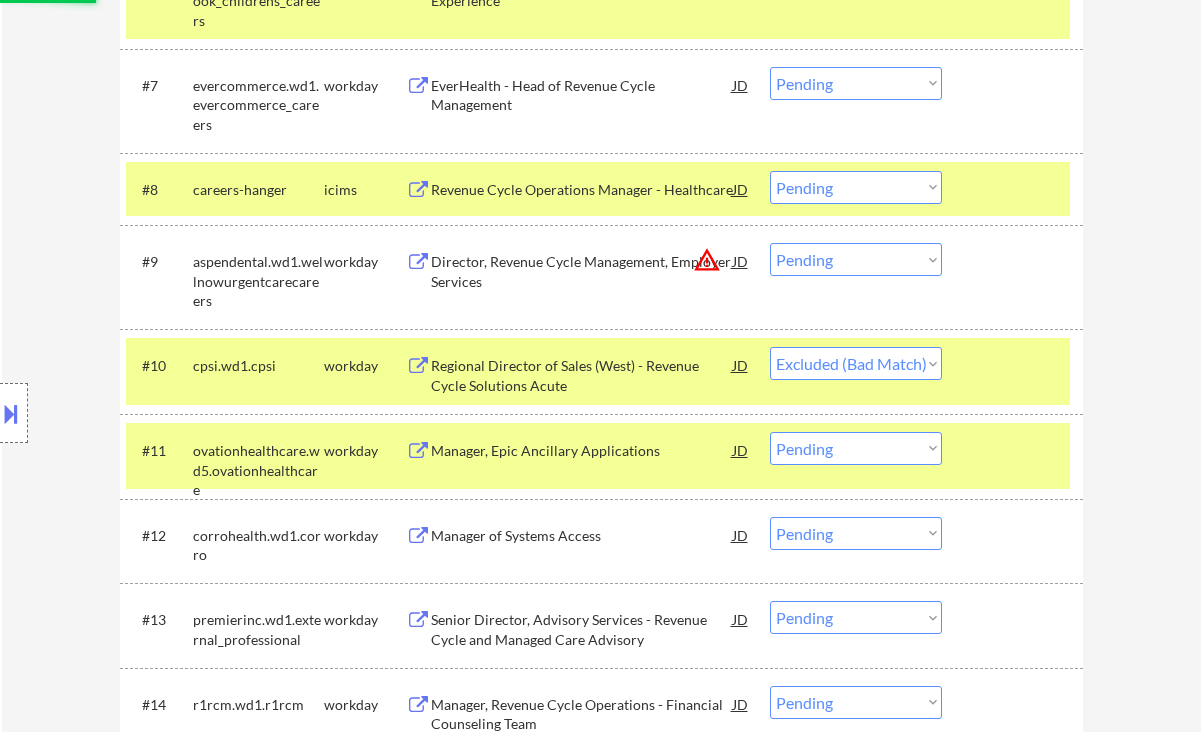 click on "Manager, Epic Ancillary Applications" at bounding box center (582, 451) 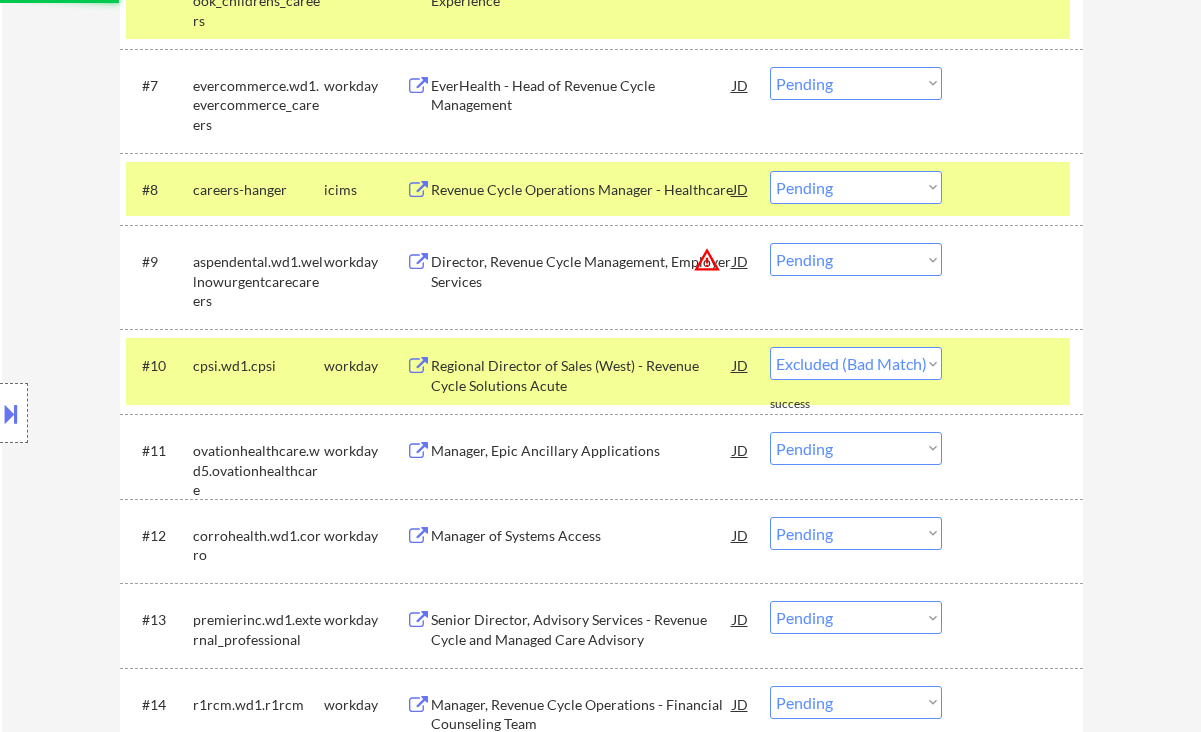 select on ""pending"" 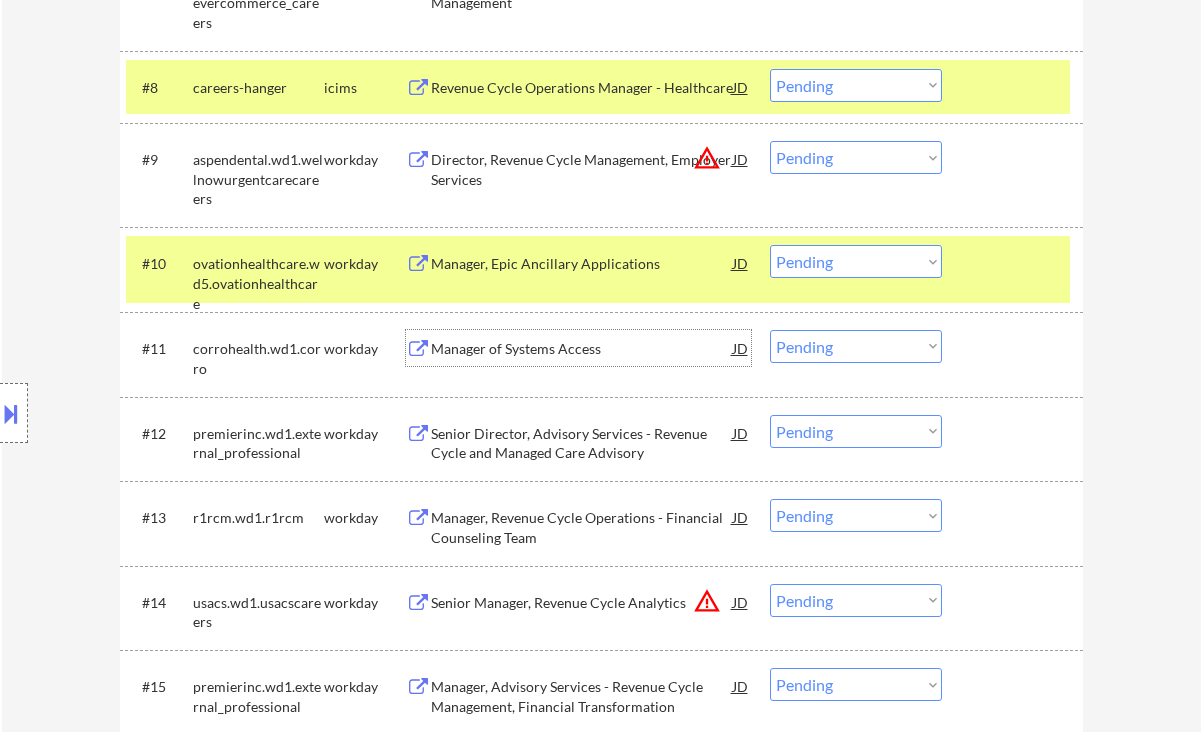 scroll, scrollTop: 1305, scrollLeft: 0, axis: vertical 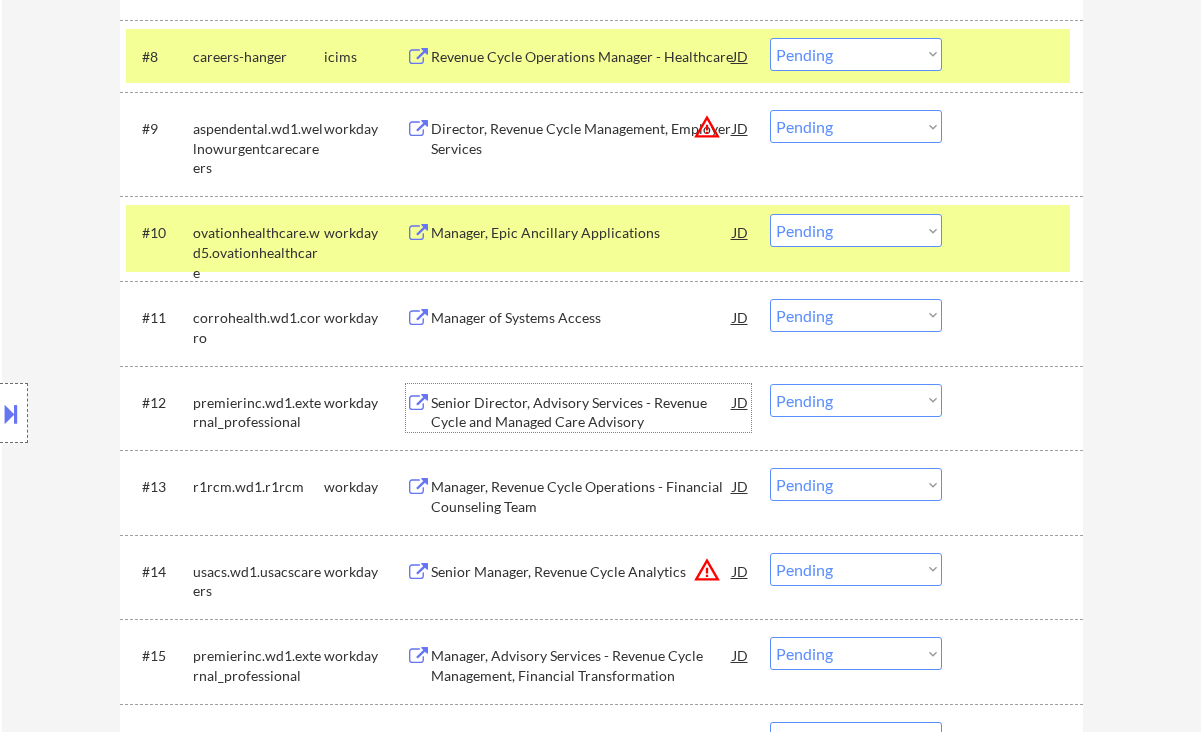 click on "Senior Director, Advisory Services - Revenue Cycle and Managed Care Advisory" at bounding box center (582, 412) 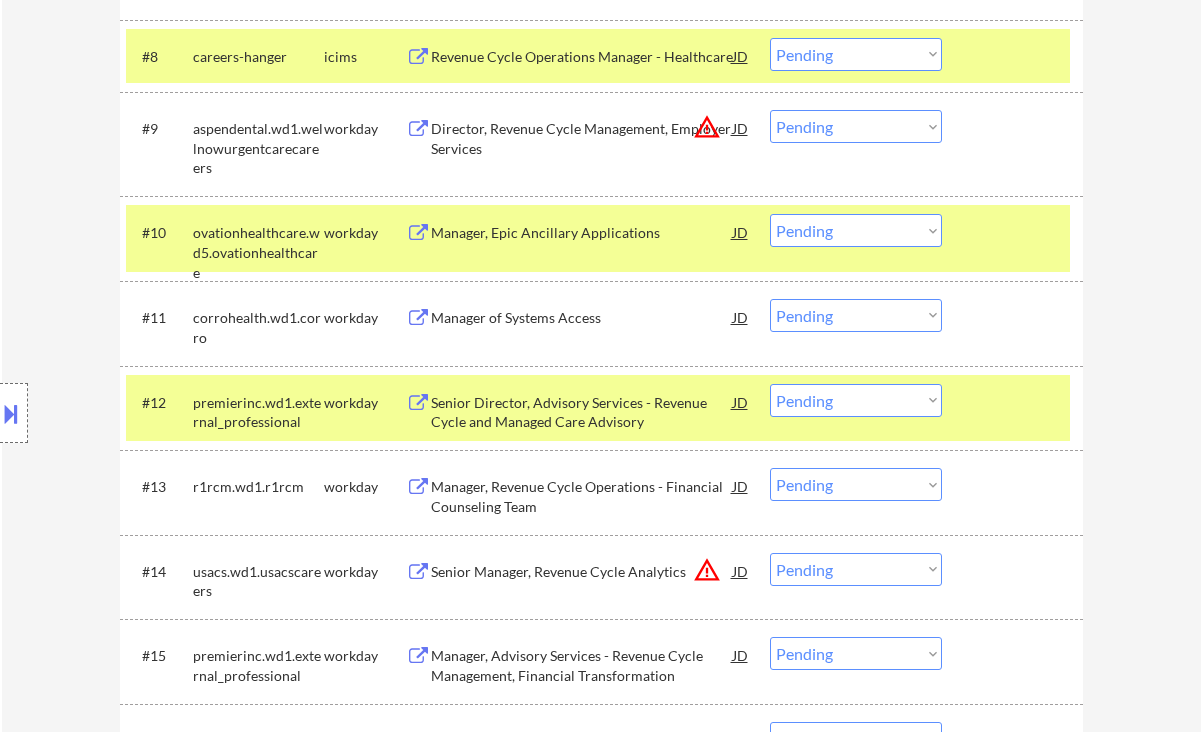 drag, startPoint x: 857, startPoint y: 394, endPoint x: 859, endPoint y: 405, distance: 11.18034 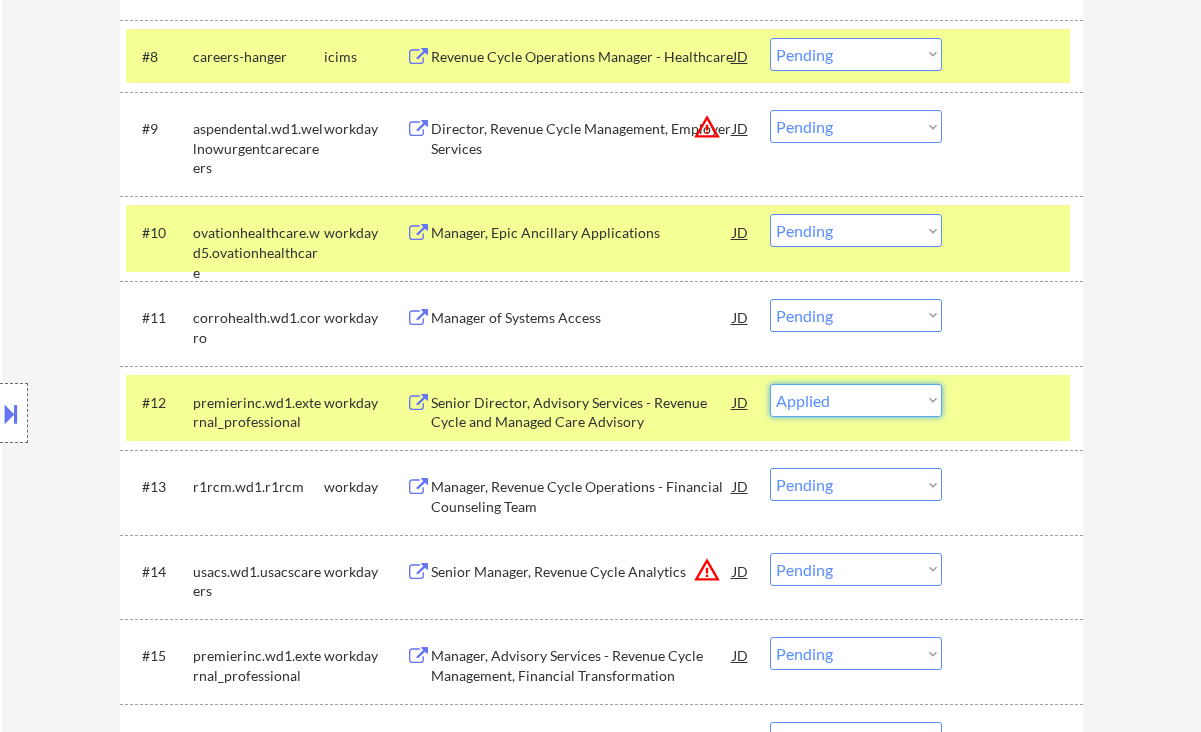 click on "Choose an option... Pending Applied Excluded (Questions) Excluded (Expired) Excluded (Location) Excluded (Bad Match) Excluded (Blocklist) Excluded (Salary) Excluded (Other)" at bounding box center (856, 400) 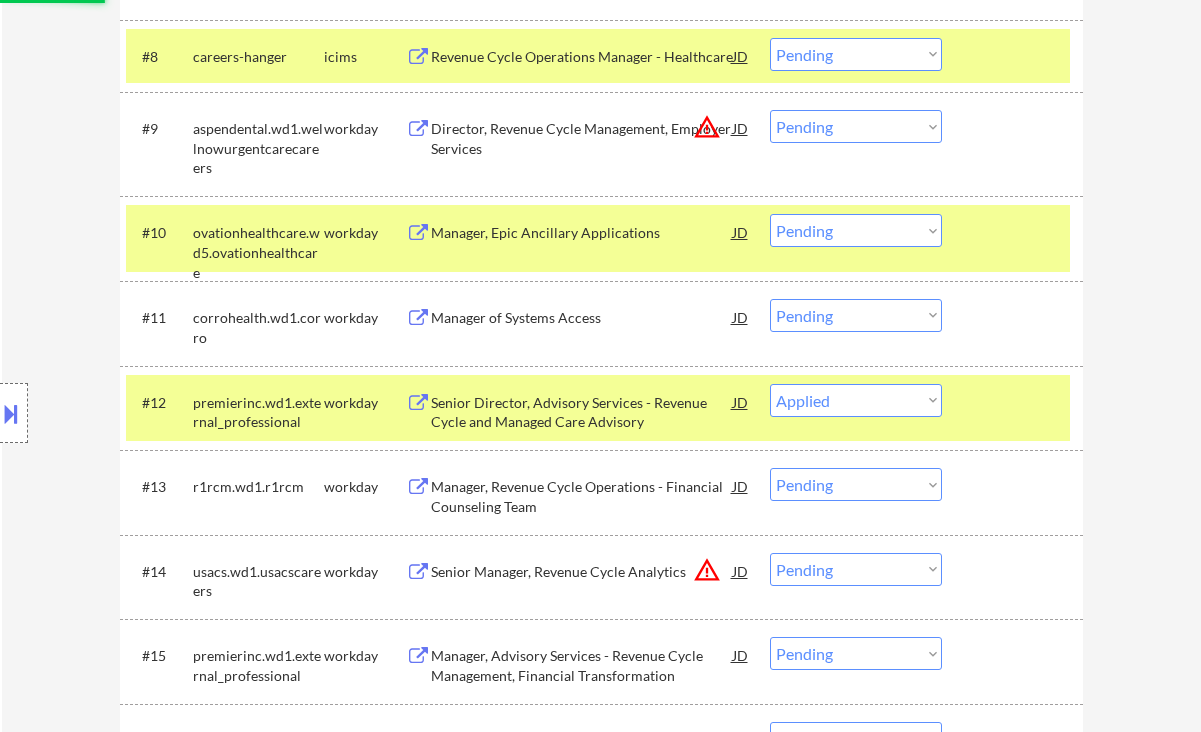 click on "Manager, Revenue Cycle Operations - Financial Counseling Team" at bounding box center (582, 496) 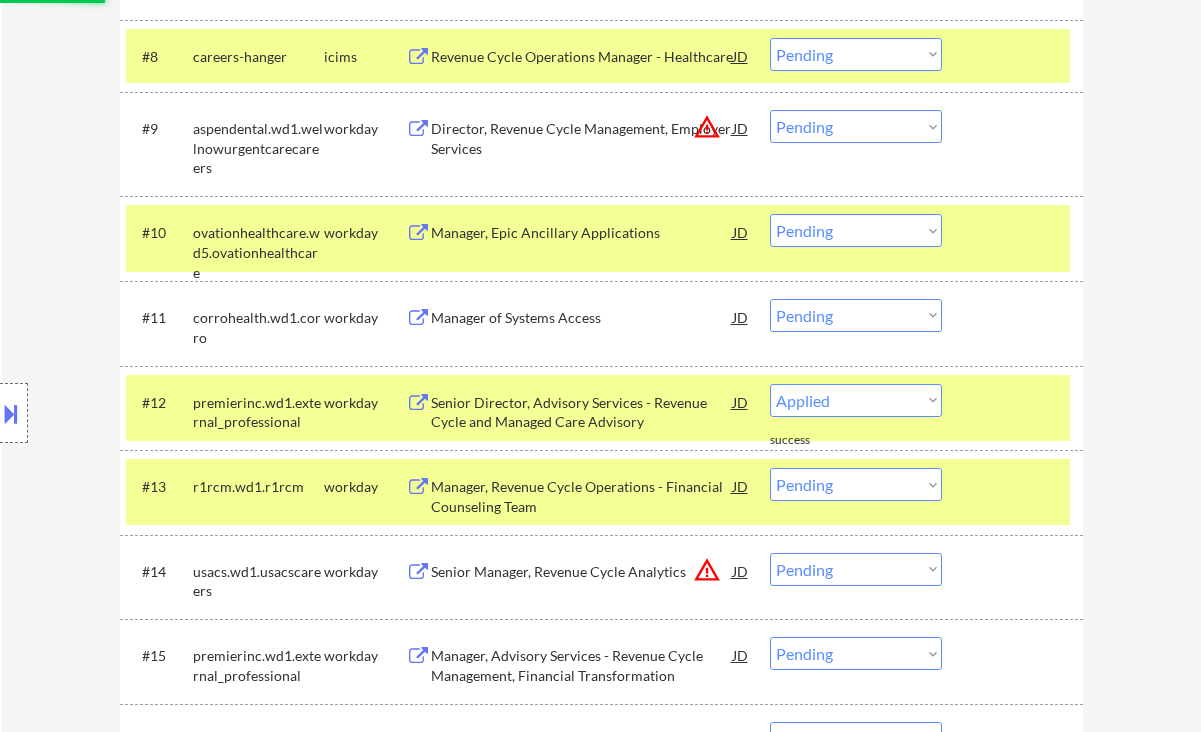 select on ""pending"" 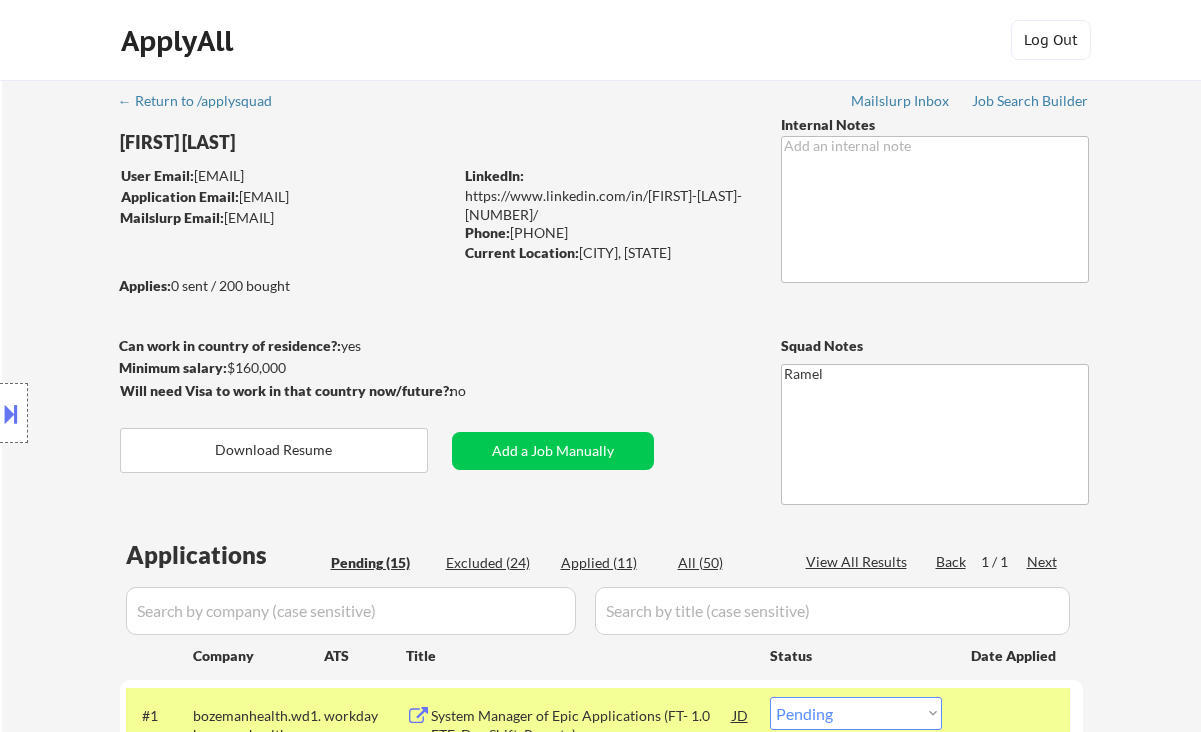scroll, scrollTop: 133, scrollLeft: 0, axis: vertical 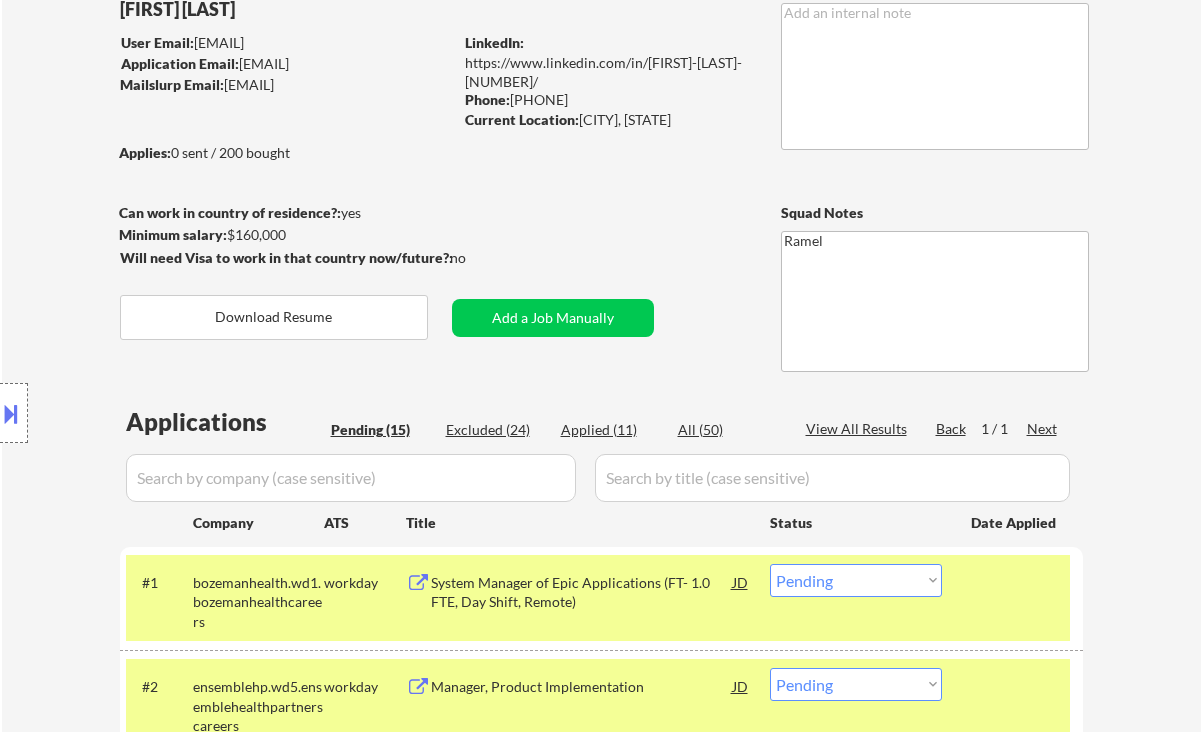 click on "← Return to /applysquad Mailslurp Inbox Job Search Builder Nicholas Page User Email:  nickpage1978@gmail.com Application Email:  nickpage1978@gmail.com Mailslurp Email:  nicholas.page@mailflux.com LinkedIn:   https://www.linkedin.com/in/nicholas-page-51969132/
Phone:  864-706-0990 Current Location:  Woodruff, South Carolina Applies:  0 sent / 200 bought Internal Notes Can work in country of residence?:  yes Squad Notes Minimum salary:  $160,000 Will need Visa to work in that country now/future?:   no Download Resume Add a Job Manually Ramel Applications Pending (15) Excluded (24) Applied (11) All (50) View All Results Back 1 / 1
Next Company ATS Title Status Date Applied #1 bozemanhealth.wd1.bozemanhealthcareers workday System Manager of Epic Applications (FT- 1.0 FTE, Day Shift, Remote) JD Choose an option... Pending Applied Excluded (Questions) Excluded (Expired) Excluded (Location) Excluded (Bad Match) Excluded (Blocklist) Excluded (Salary) Excluded (Other) #2 workday Manager, Product Implementation" at bounding box center [601, 955] 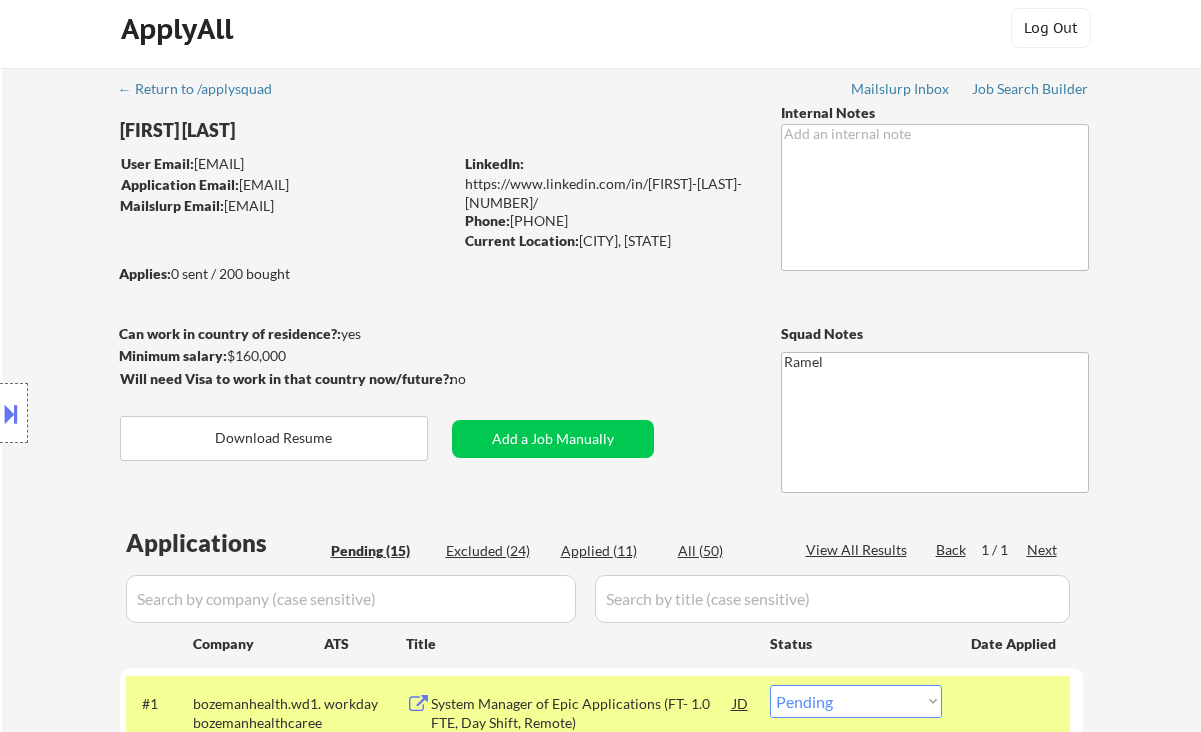 scroll, scrollTop: 0, scrollLeft: 0, axis: both 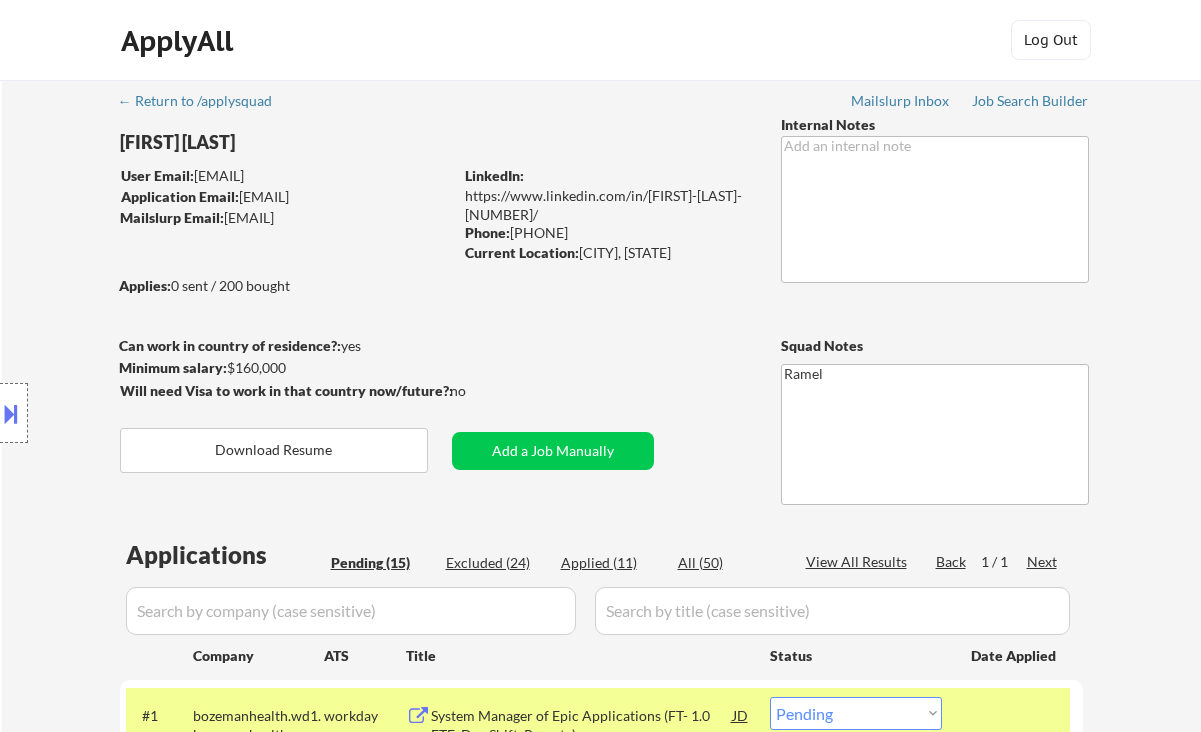 click on "Location Inclusions: Greenville, SC   Mauldin, SC   Greer, SC   Taylors, SC   Simpsonville, SC   Travelers Rest, SC   Fountain Inn, SC   Easley, SC   Piedmont, SC   Five Forks, SC   Wade Hampton, SC   Powdersville, SC   Duncan, SC   Lyman, SC   Berea, SC   Gantt, SC   Sans Souci, SC   Welcome, SC   Parker, SC   Williamston, SC Spartanburg, SC   Arcadia, SC   Fairforest, SC   Southern Shops, SC   Saxon, SC   Roebuck, SC   Una, SC   Boiling Springs, SC   Wellford, SC   Inman, SC   Moore, SC   Reidville, SC   Cowpens, SC   Startex, SC   Fingerville, SC   Woodruff, SC   Chesnee, SC   Landrum, SC   Pacolet, SC   Campobello, SC   Gaffney, SC   Greenville, SC Central, SC   Liberty, SC   Anderson, SC   Clemson, SC" at bounding box center [179, 413] 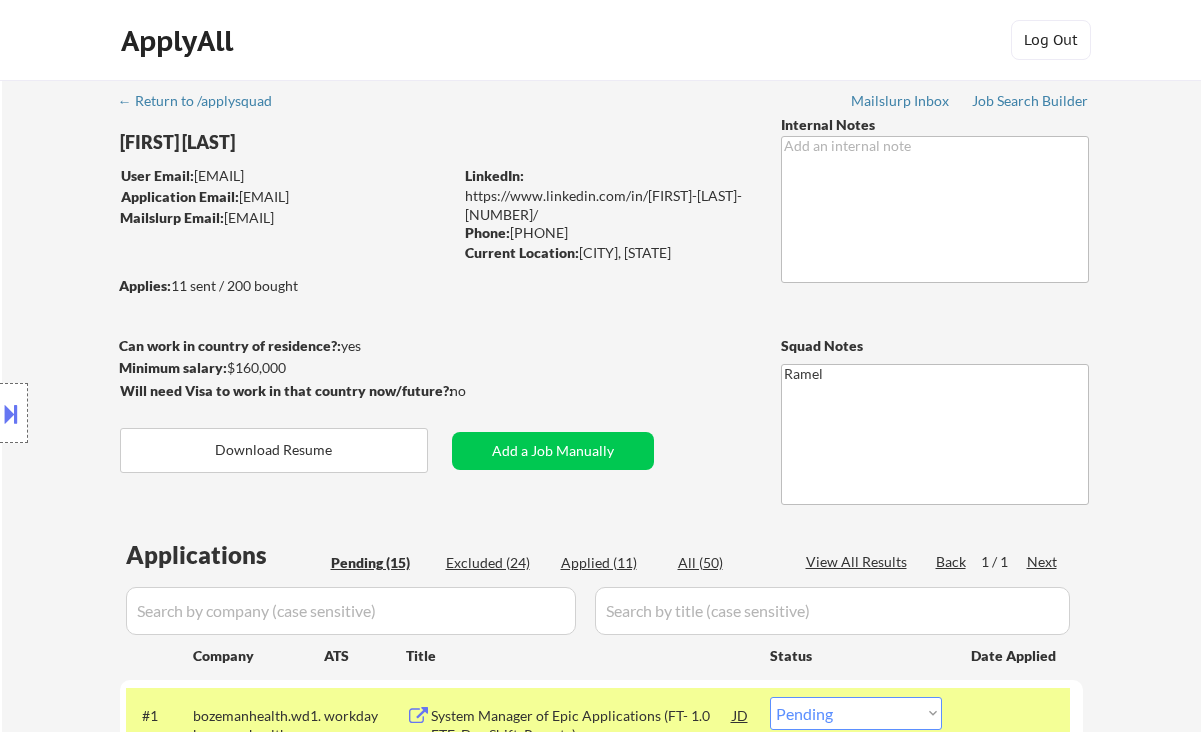 click on "Location Inclusions: Greenville, SC   Mauldin, SC   Greer, SC   Taylors, SC   Simpsonville, SC   Travelers Rest, SC   Fountain Inn, SC   Easley, SC   Piedmont, SC   Five Forks, SC   Wade Hampton, SC   Powdersville, SC   Duncan, SC   Lyman, SC   Berea, SC   Gantt, SC   Sans Souci, SC   Welcome, SC   Parker, SC   Williamston, SC Spartanburg, SC   Arcadia, SC   Fairforest, SC   Southern Shops, SC   Saxon, SC   Roebuck, SC   Una, SC   Boiling Springs, SC   Wellford, SC   Inman, SC   Moore, SC   Reidville, SC   Cowpens, SC   Startex, SC   Fingerville, SC   Woodruff, SC   Chesnee, SC   Landrum, SC   Pacolet, SC   Campobello, SC   Gaffney, SC   Greenville, SC Central, SC   Liberty, SC   Anderson, SC   Clemson, SC" at bounding box center (179, 413) 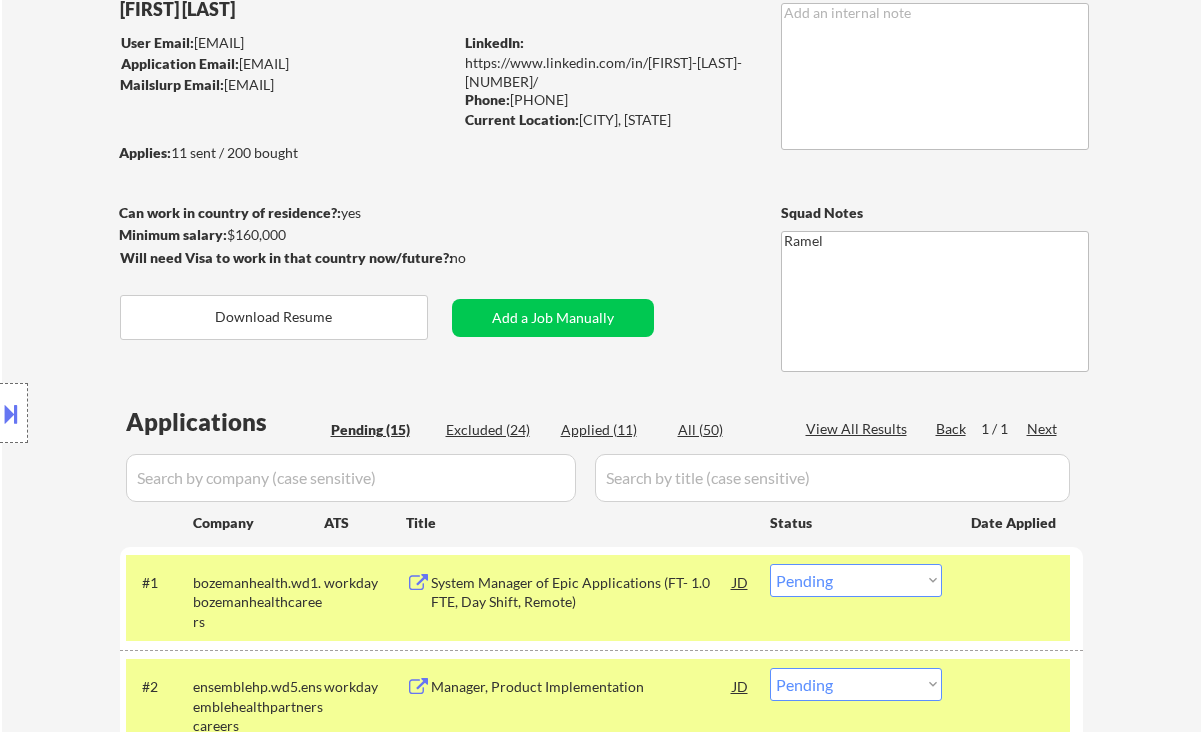 scroll, scrollTop: 0, scrollLeft: 0, axis: both 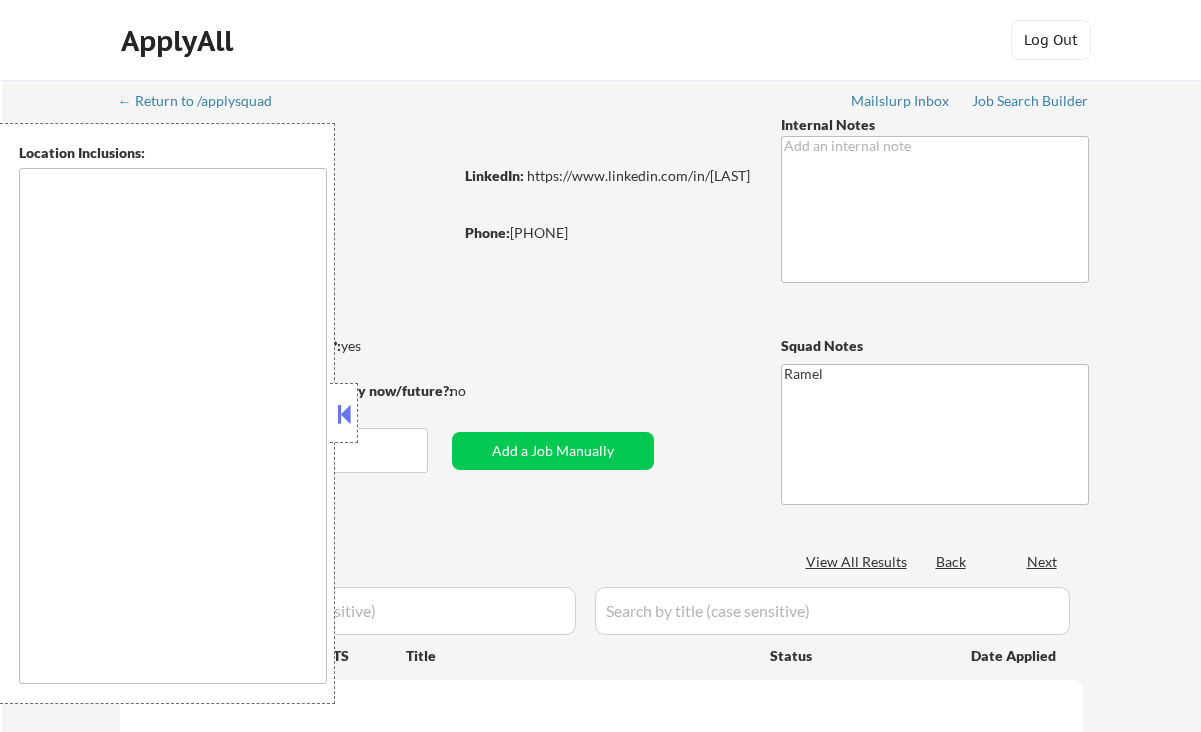 type on "[CITY], [STATE]   [CITY], [STATE]   [CITY], [STATE]   [CITY], [STATE]   [CITY], [STATE]   [CITY], [STATE]   [CITY], [STATE]   [CITY], [STATE]   [CITY], [STATE]   [CITY], [STATE]   [CITY], [STATE]   [CITY], [STATE]   [CITY], [STATE]   [CITY], [STATE]   [CITY], [STATE]   [CITY], [STATE]   [CITY], [STATE]   [CITY], [STATE]   [CITY], [STATE]   [CITY], [STATE] [CITY], [STATE]   [CITY], [STATE]   [CITY], [STATE]   [CITY], [STATE]   [CITY], [STATE]   [CITY], [STATE]   [CITY], [STATE]   [CITY], [STATE]   [CITY], [STATE]   [CITY], [STATE]   [CITY], [STATE]   [CITY], [STATE]   [CITY], [STATE]   [CITY], [STATE]   [CITY], [STATE]   [CITY], [STATE]   [CITY], [STATE]   [CITY], [STATE]   [CITY], [STATE]   [CITY], [STATE]   [CITY], [STATE] [CITY], [STATE]   [CITY], [STATE]   [CITY], [STATE]   [CITY], [STATE]   [CITY], [STATE]" 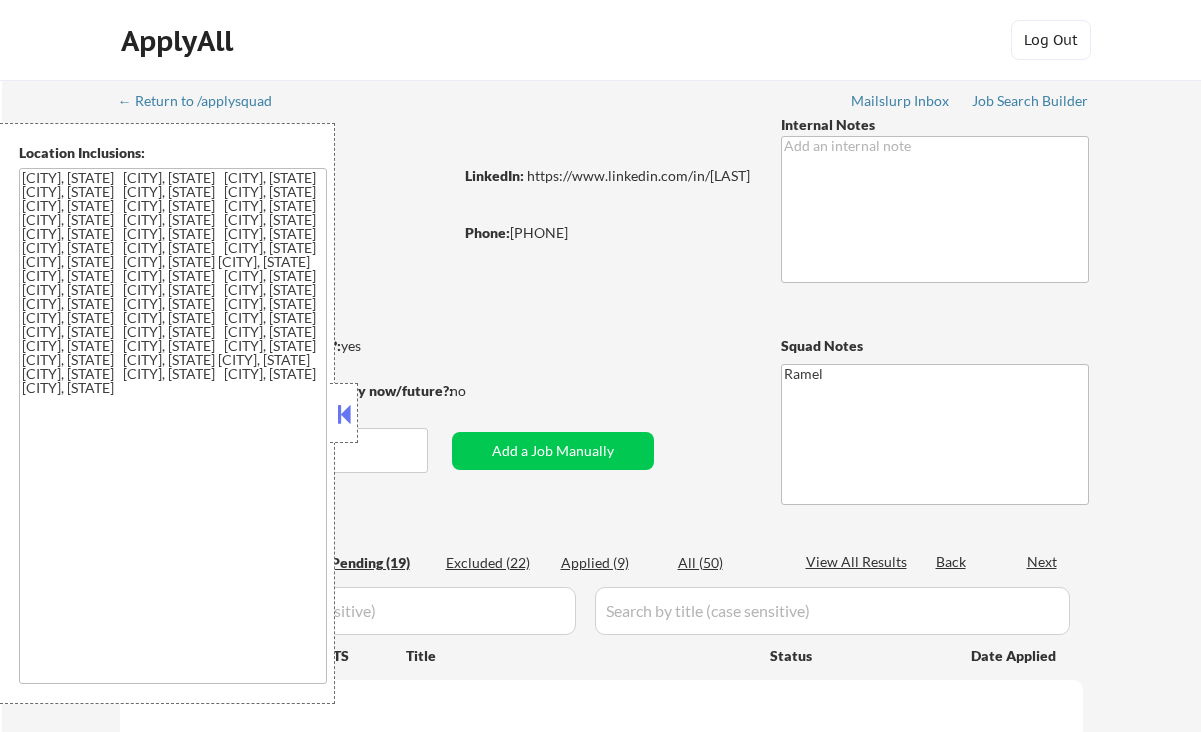 select on ""pending"" 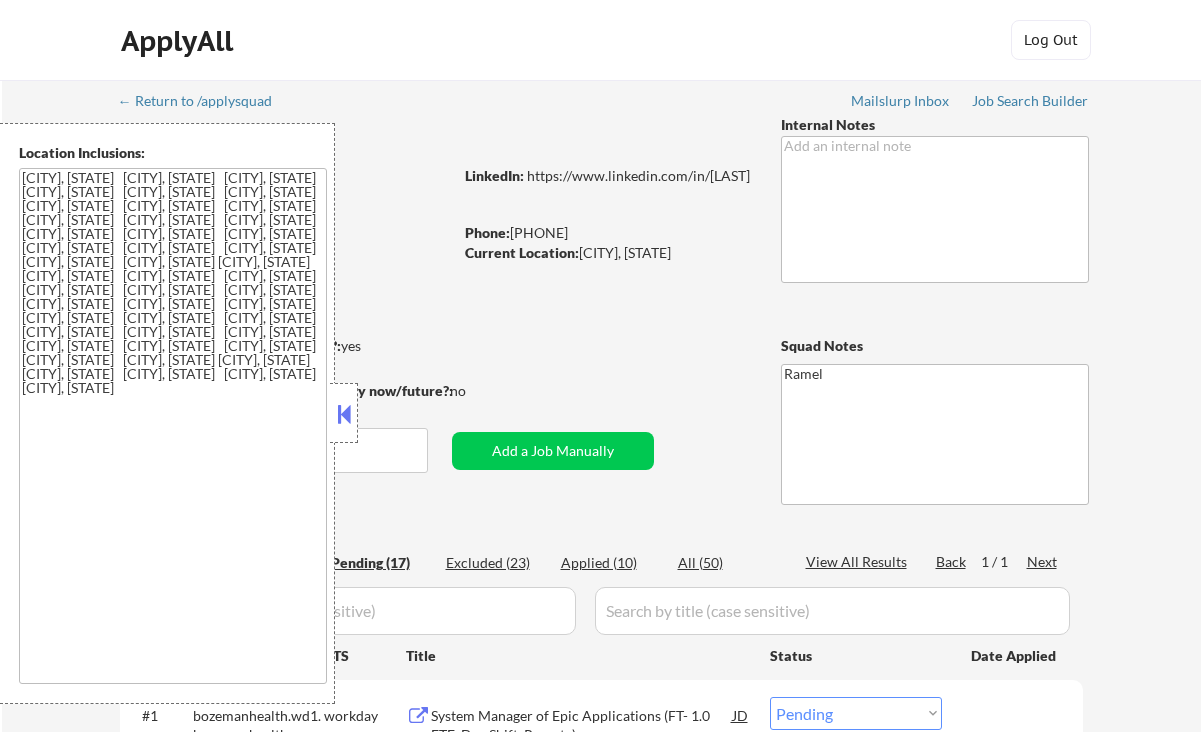 select on ""pending"" 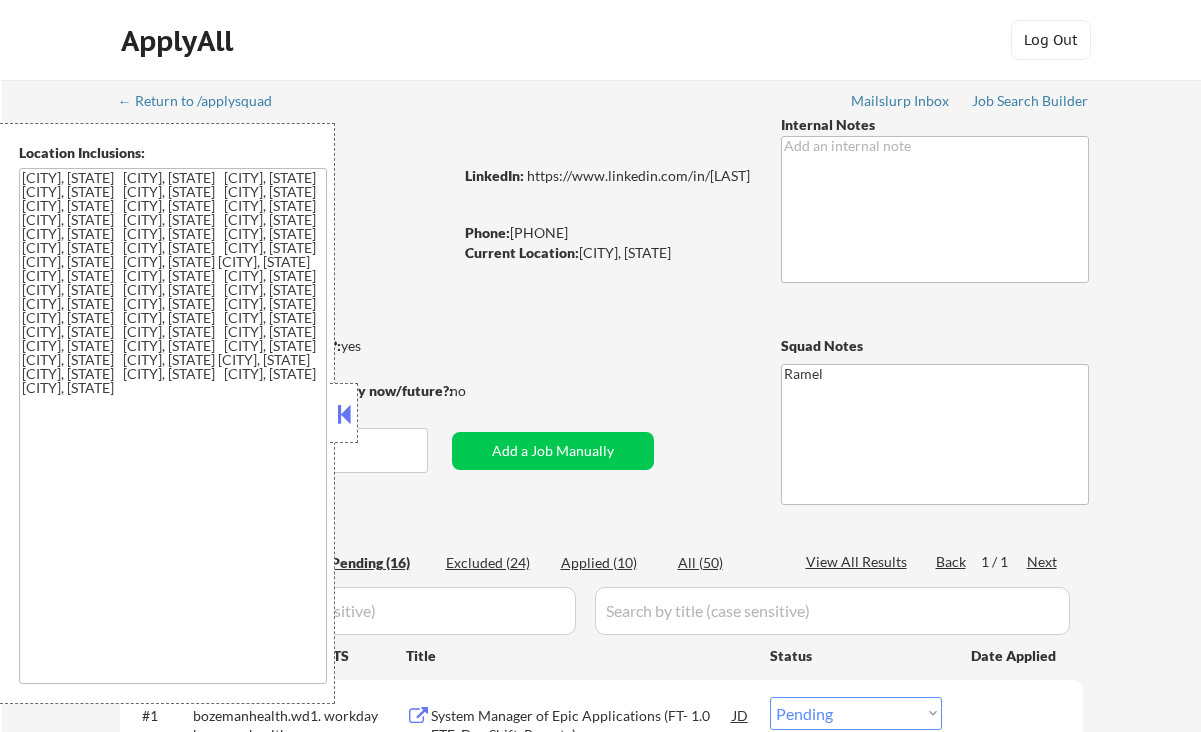 drag, startPoint x: 608, startPoint y: 233, endPoint x: 514, endPoint y: 230, distance: 94.04786 